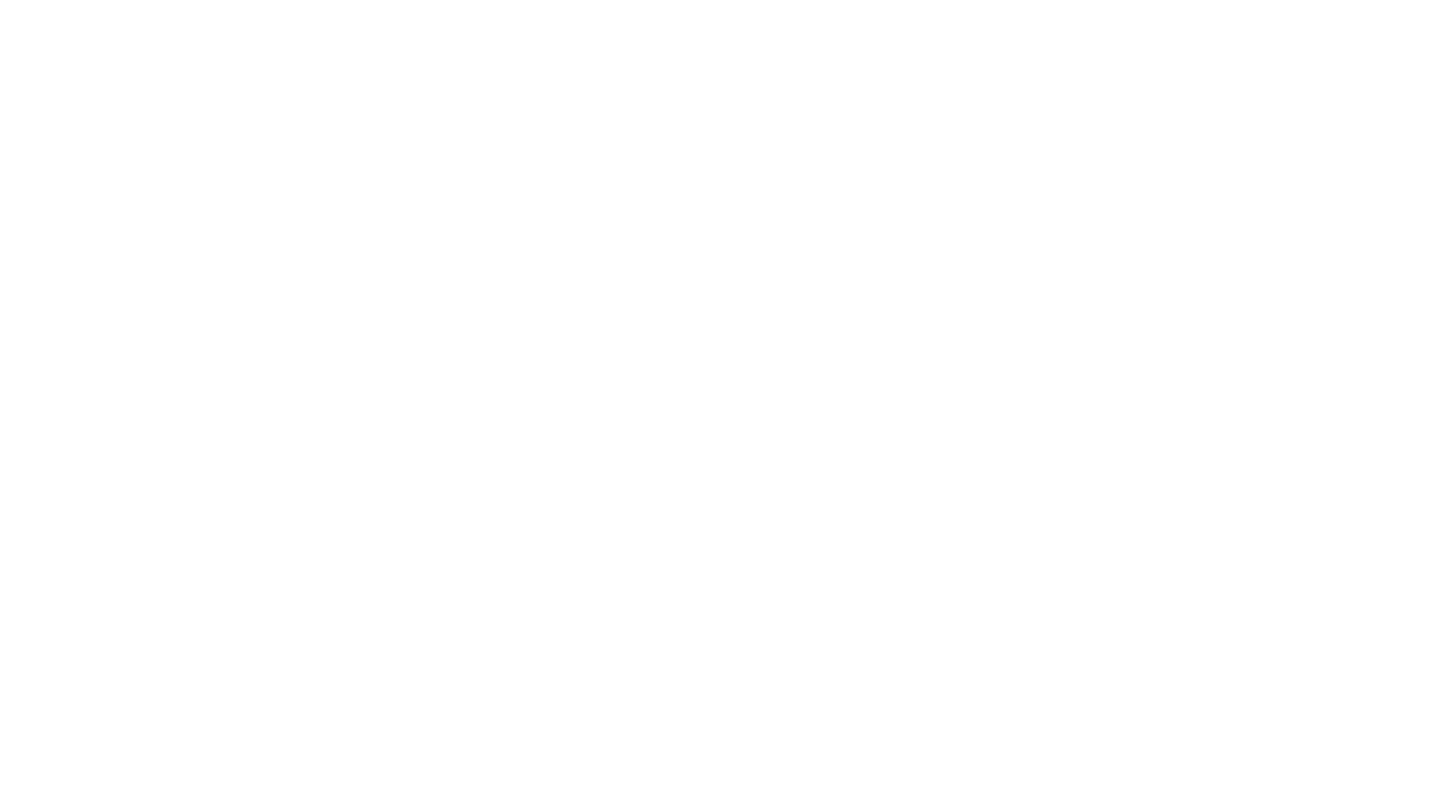 scroll, scrollTop: 0, scrollLeft: 0, axis: both 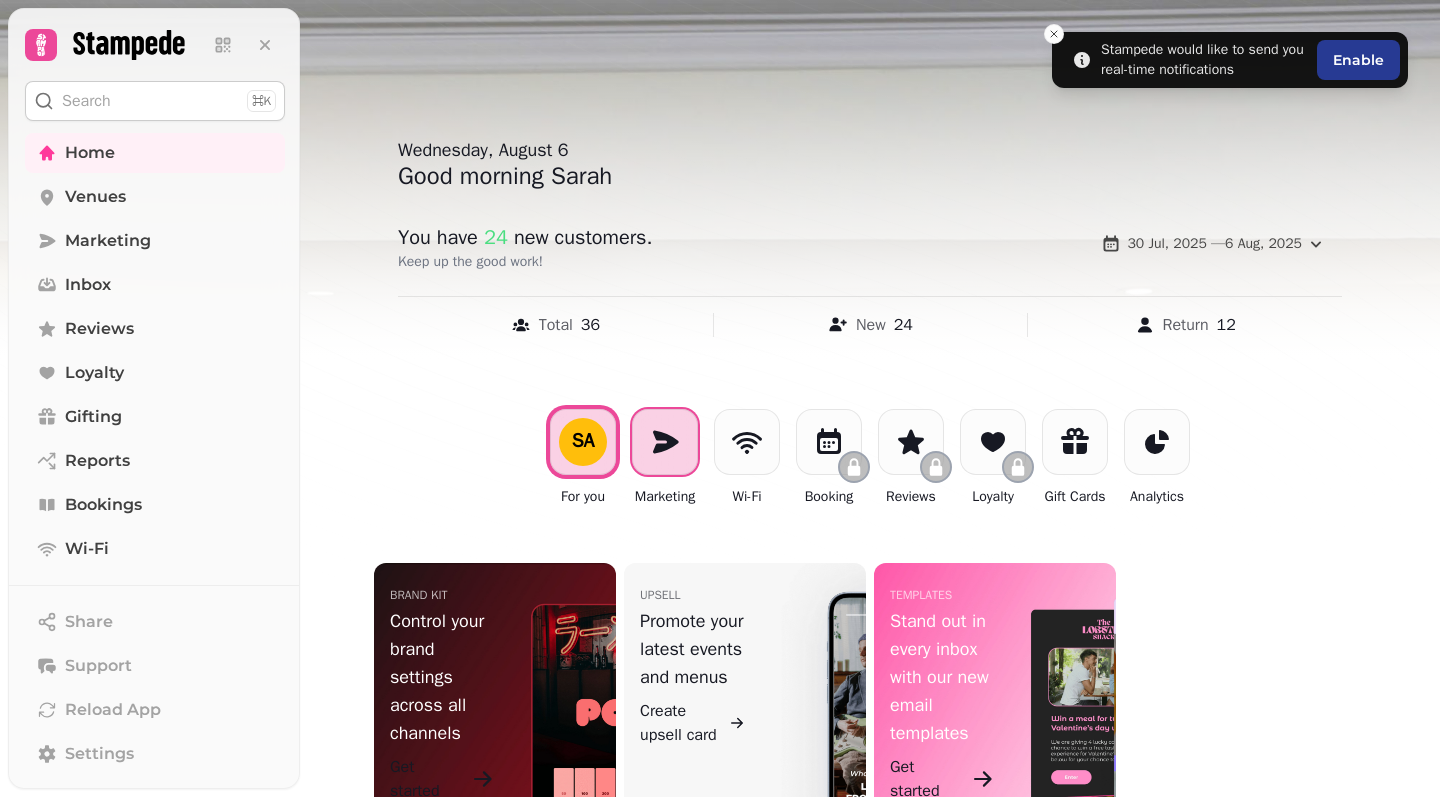 click 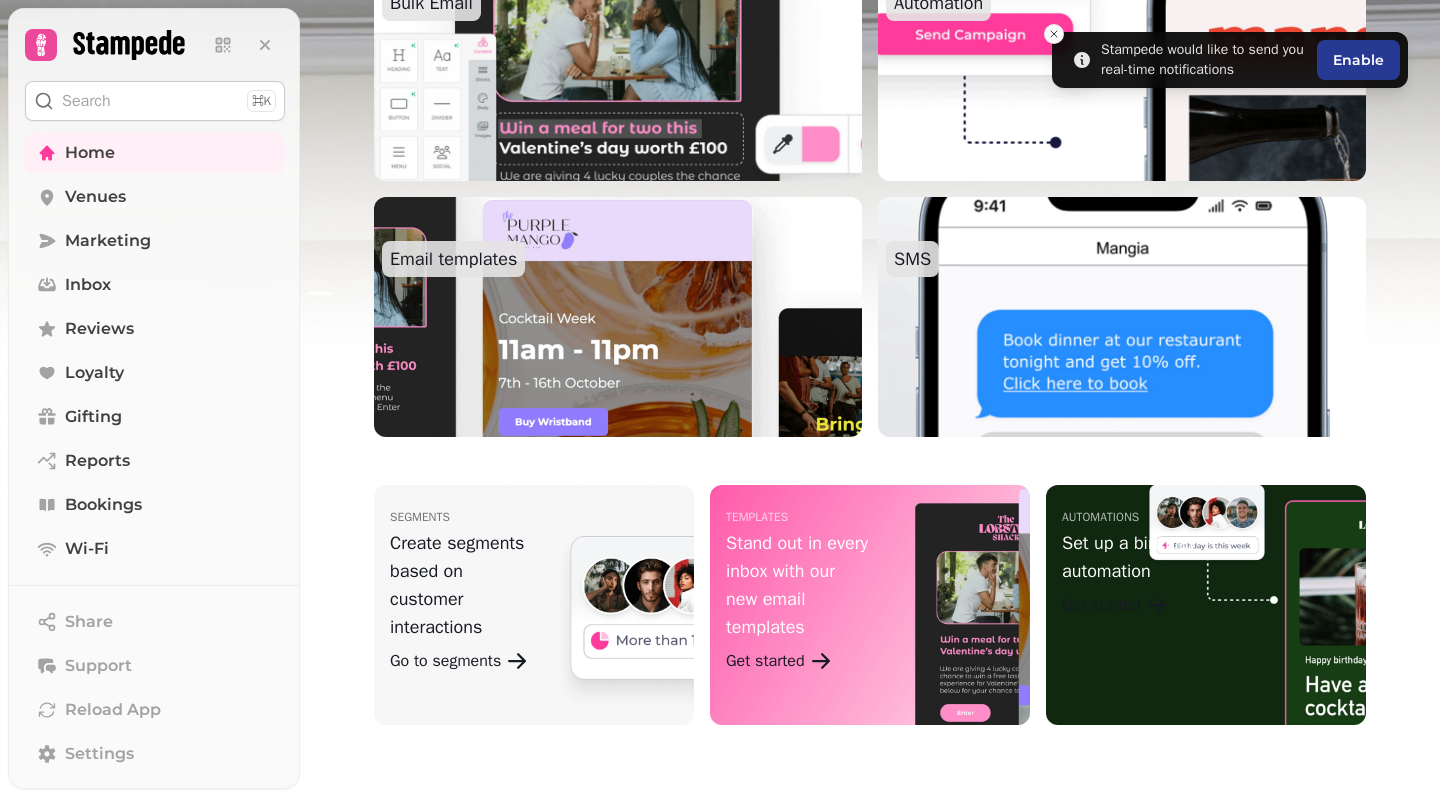 scroll, scrollTop: 670, scrollLeft: 0, axis: vertical 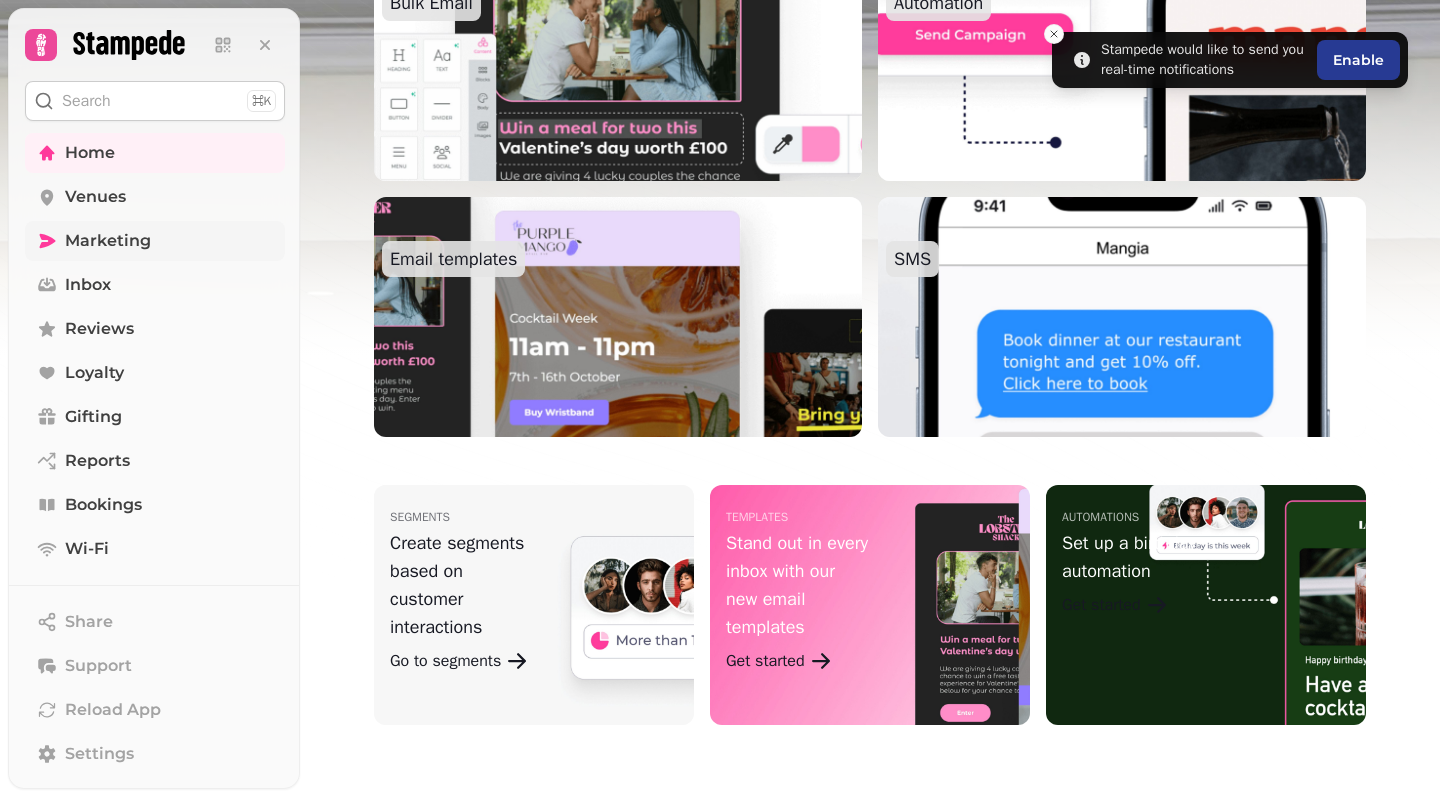 click on "Marketing" at bounding box center (108, 241) 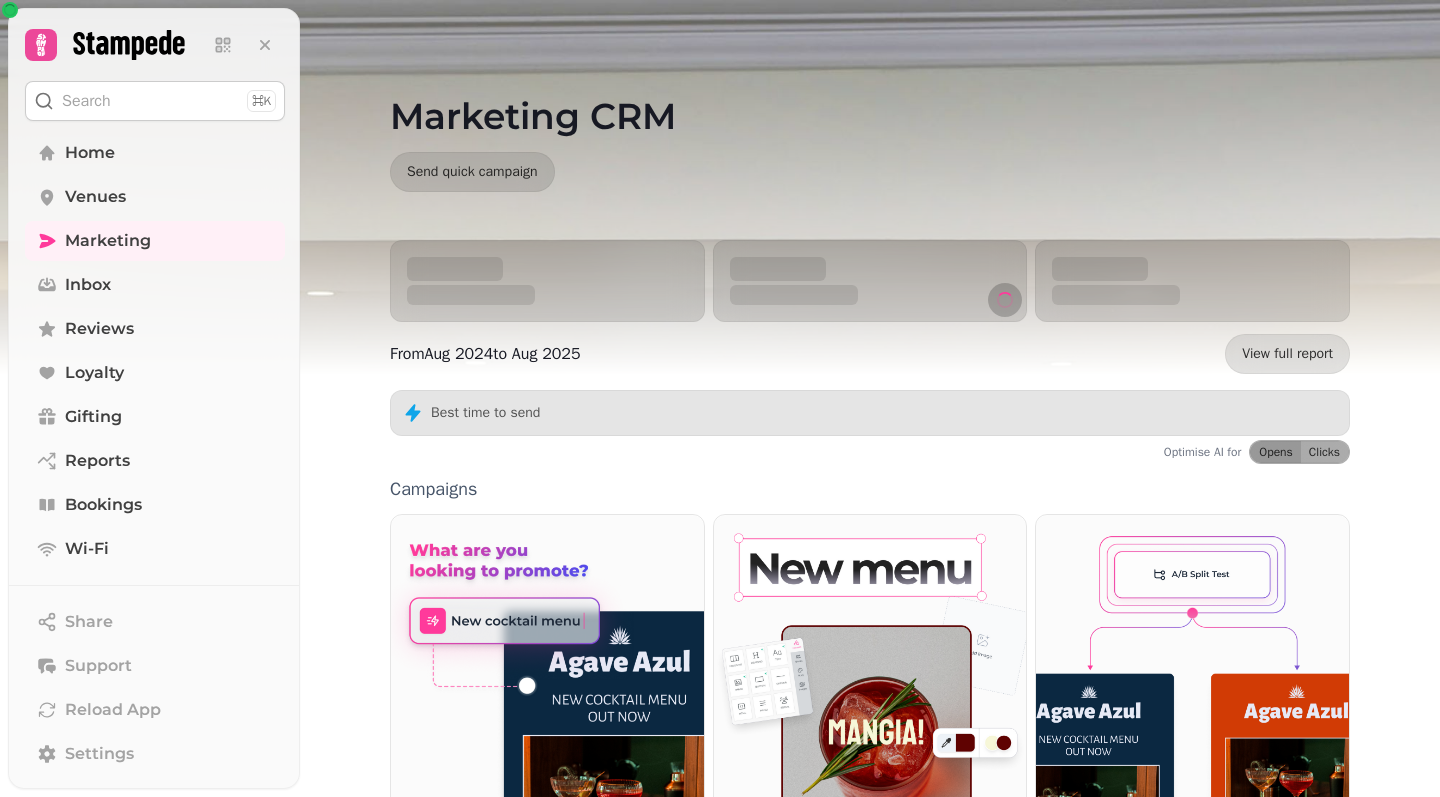 scroll, scrollTop: 0, scrollLeft: 0, axis: both 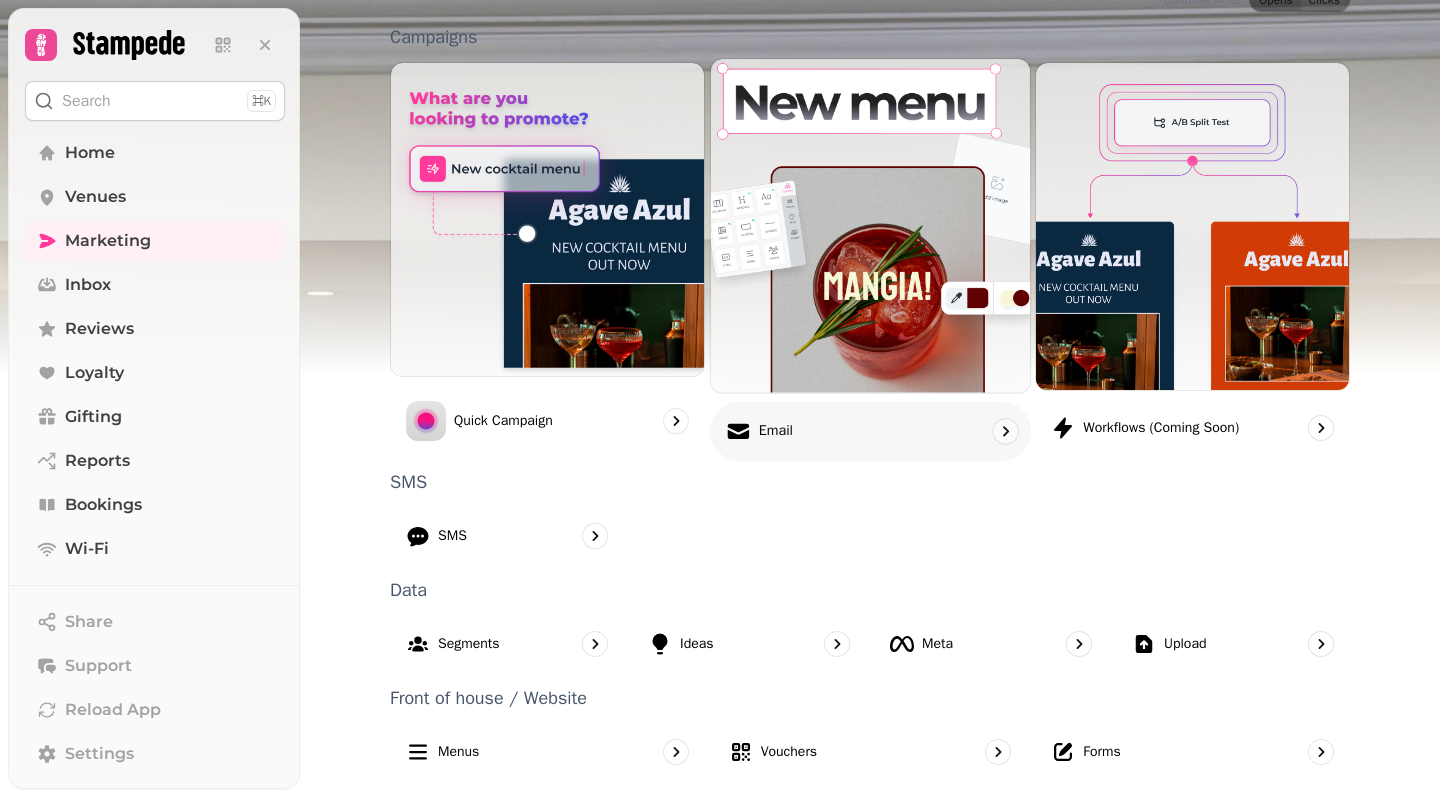 click on "Email" at bounding box center [870, 430] 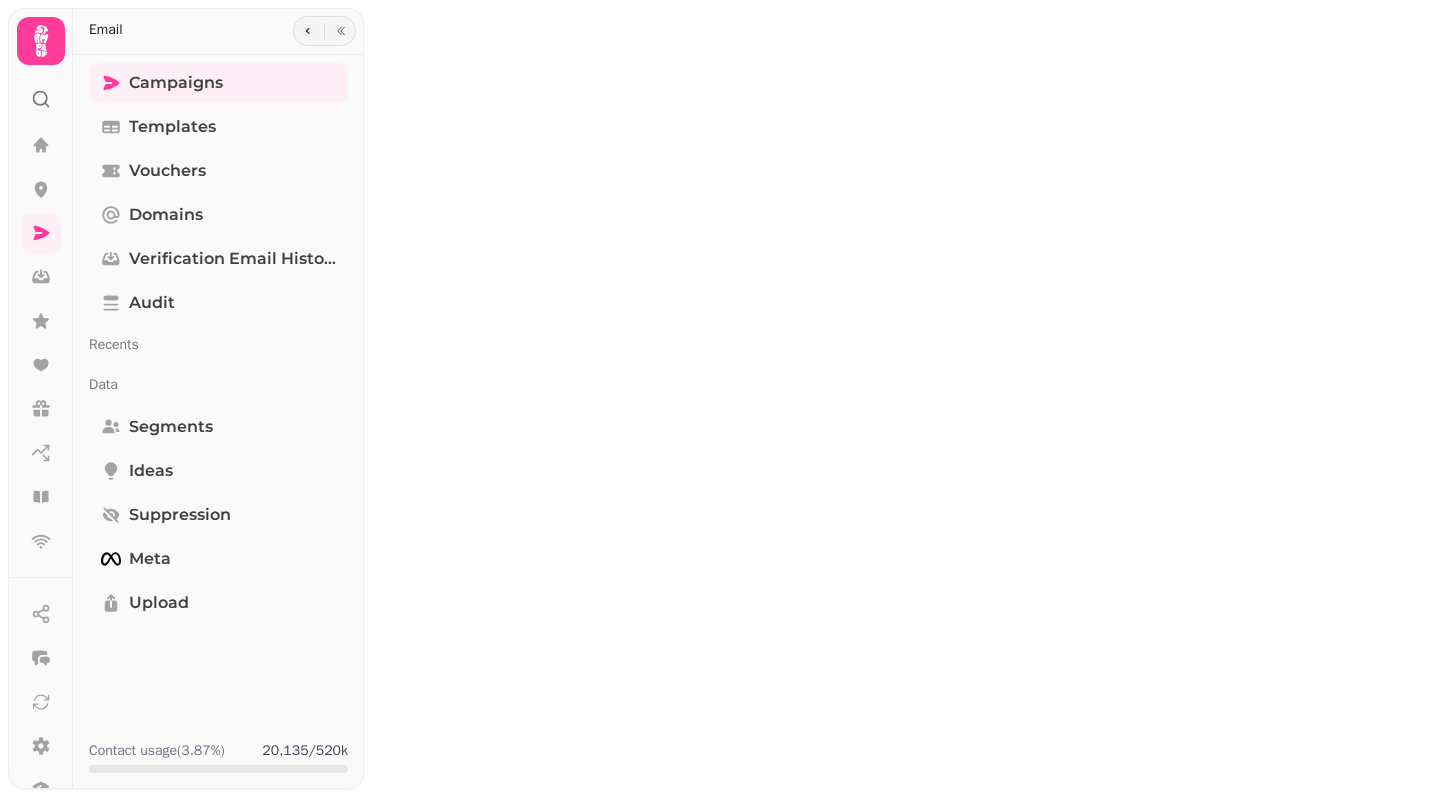 scroll, scrollTop: 0, scrollLeft: 0, axis: both 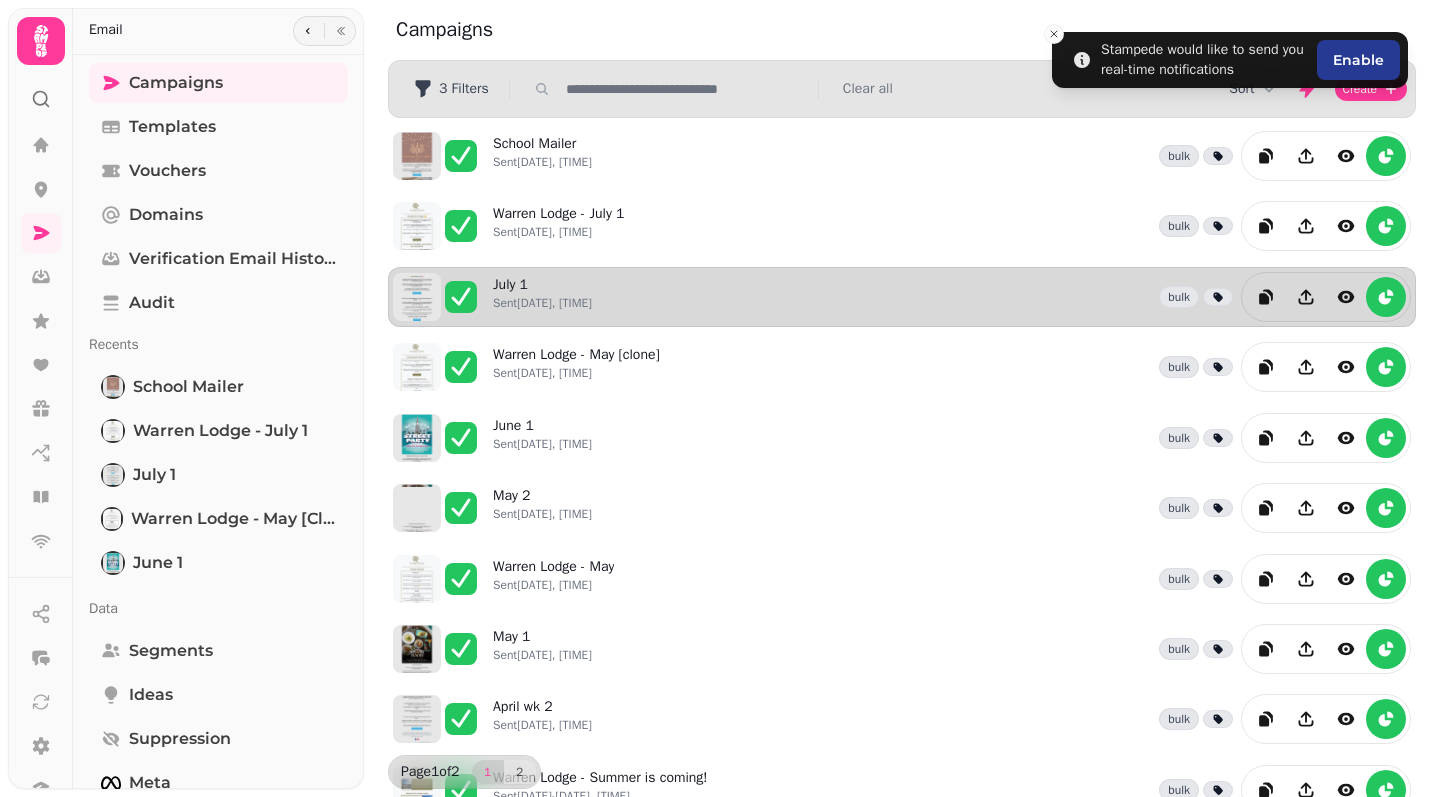 click on "July 1 Sent  [DATE], [TIME] bulk" at bounding box center (952, 297) 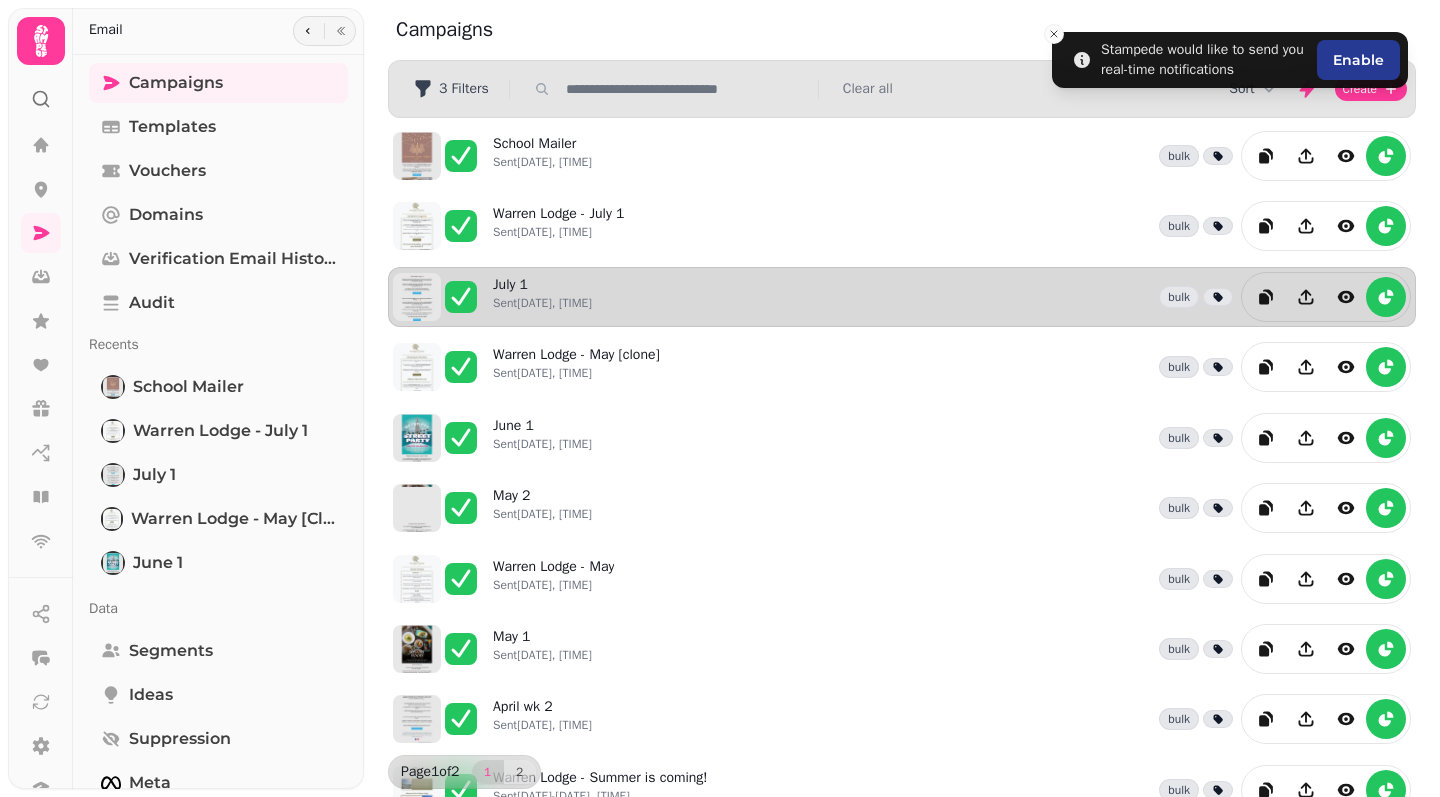 click on "July 1 Sent  [DATE], [TIME] bulk" at bounding box center [952, 297] 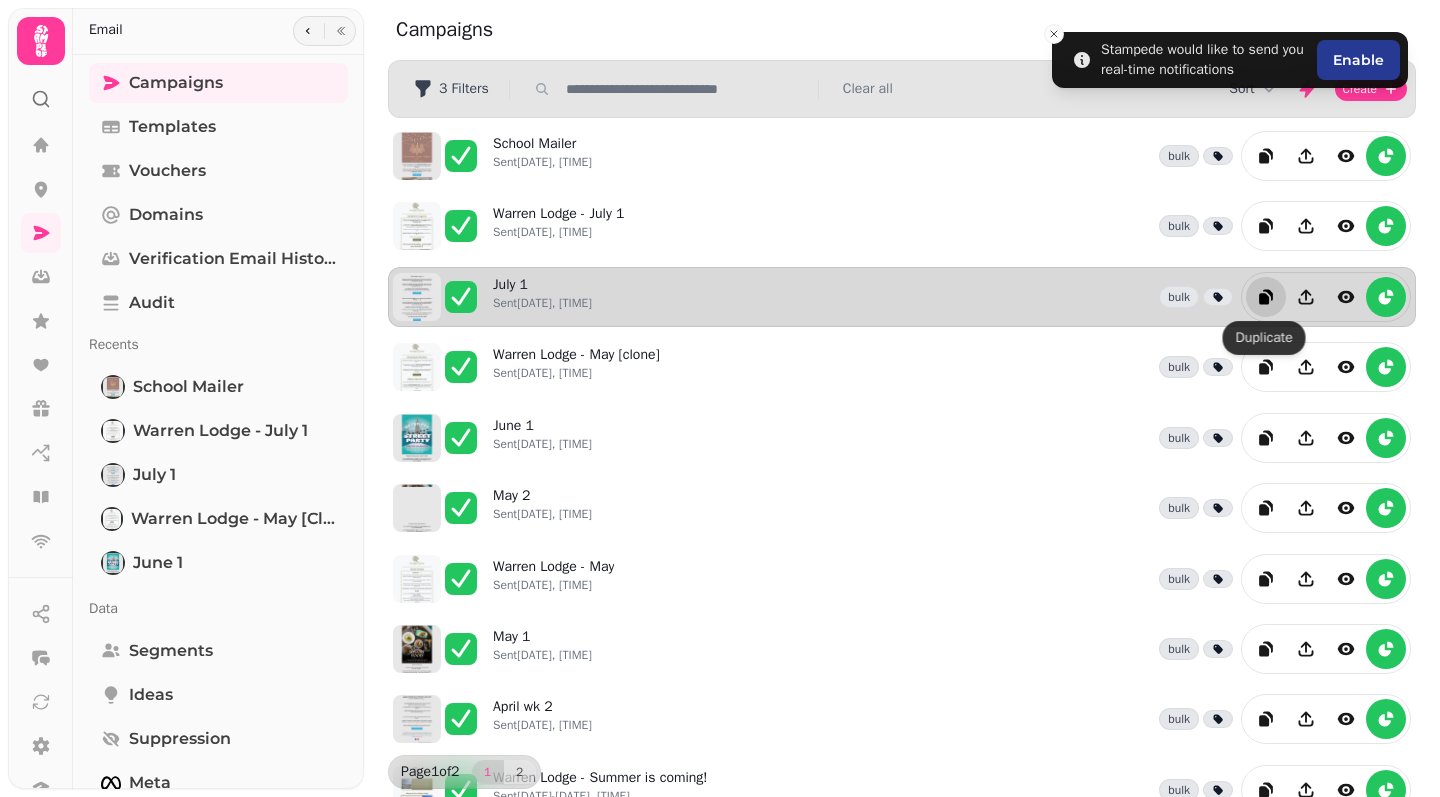 click 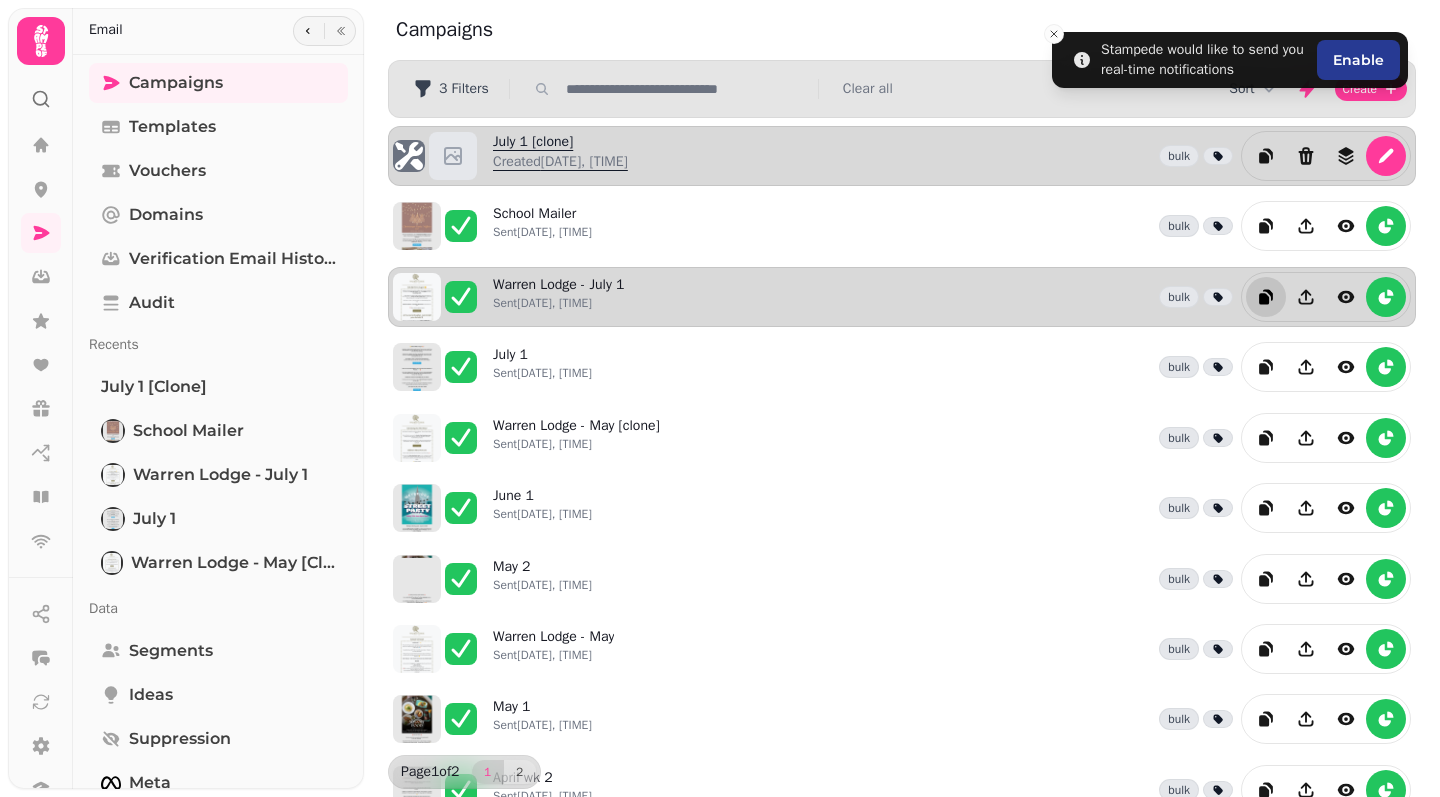scroll, scrollTop: 0, scrollLeft: 0, axis: both 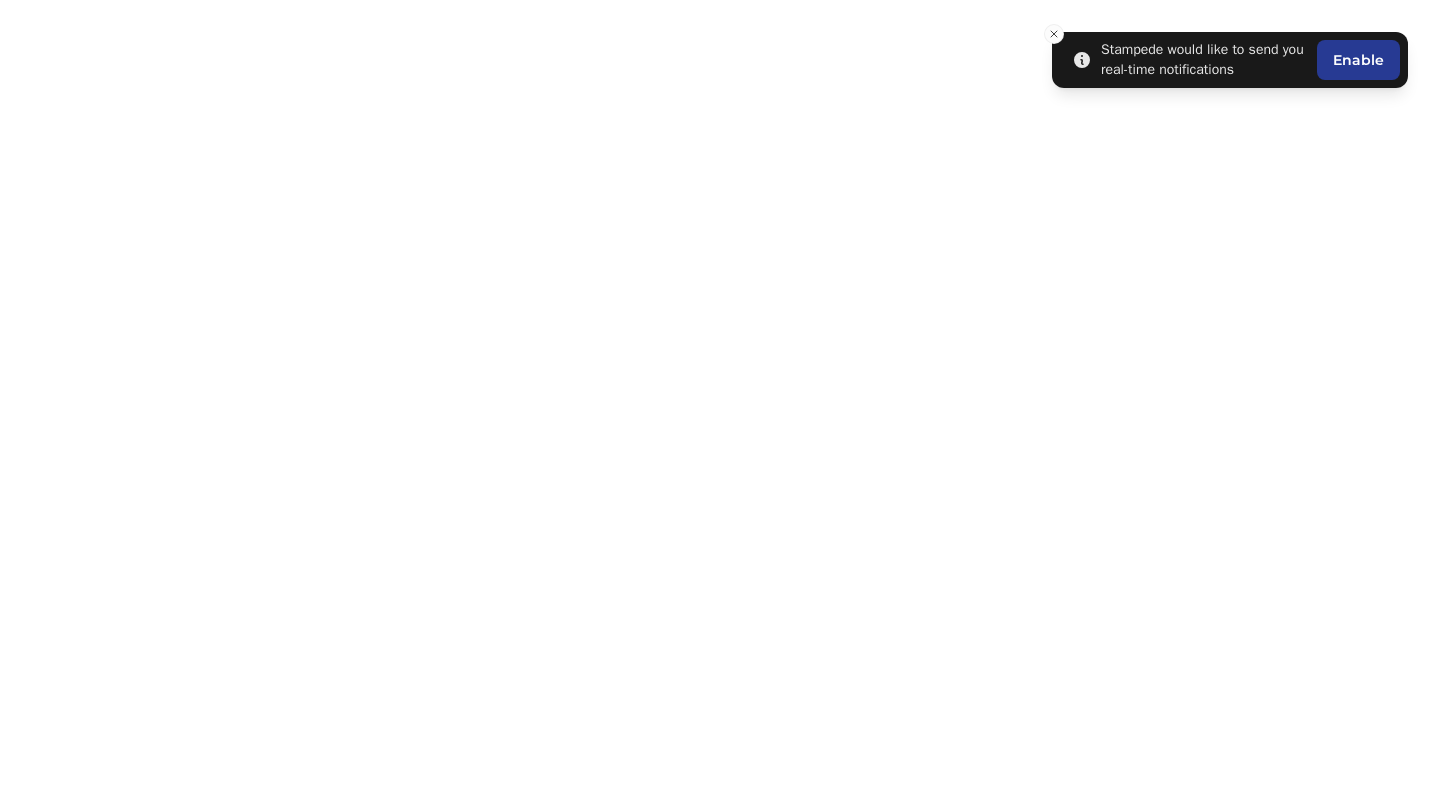 select on "**********" 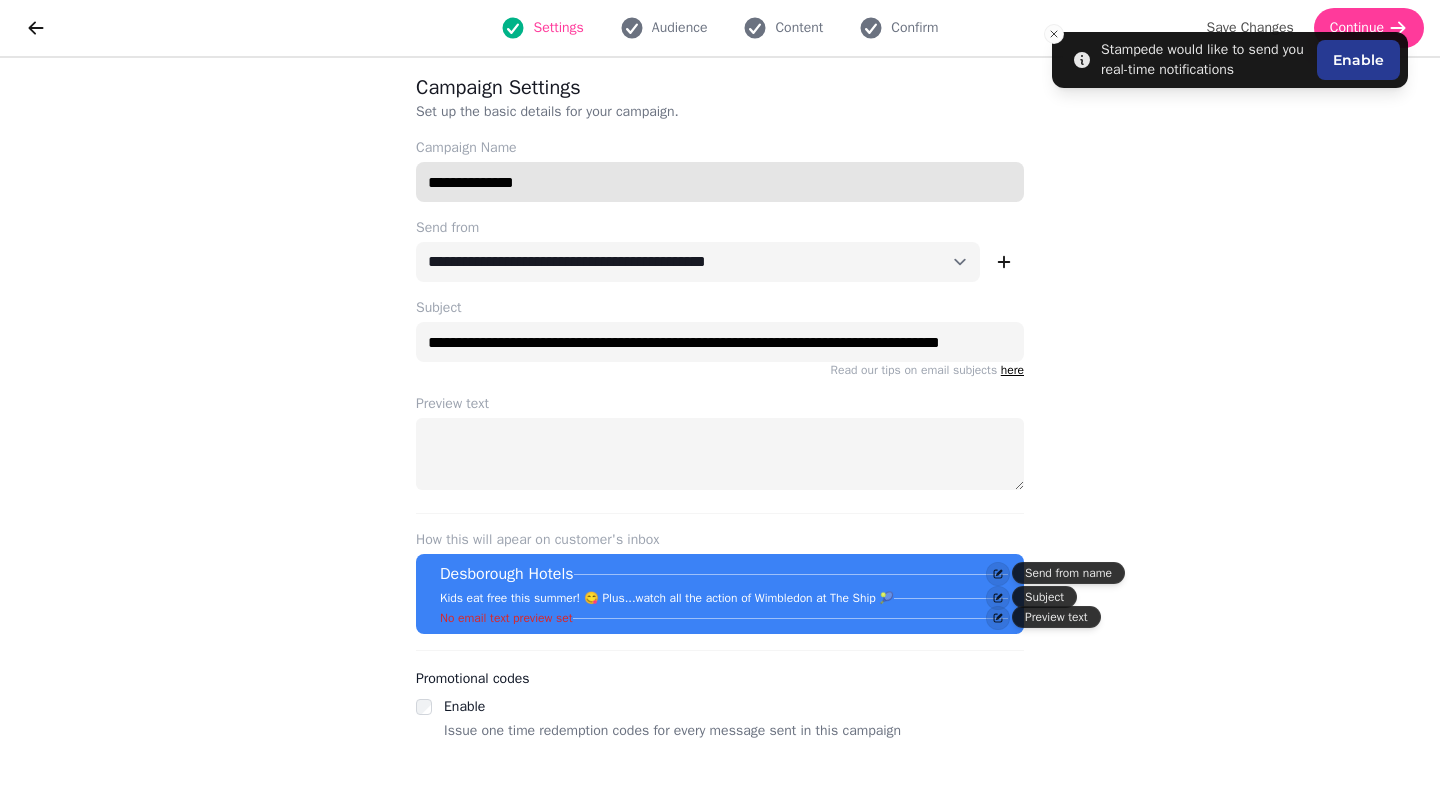 drag, startPoint x: 405, startPoint y: 189, endPoint x: 392, endPoint y: 180, distance: 15.811388 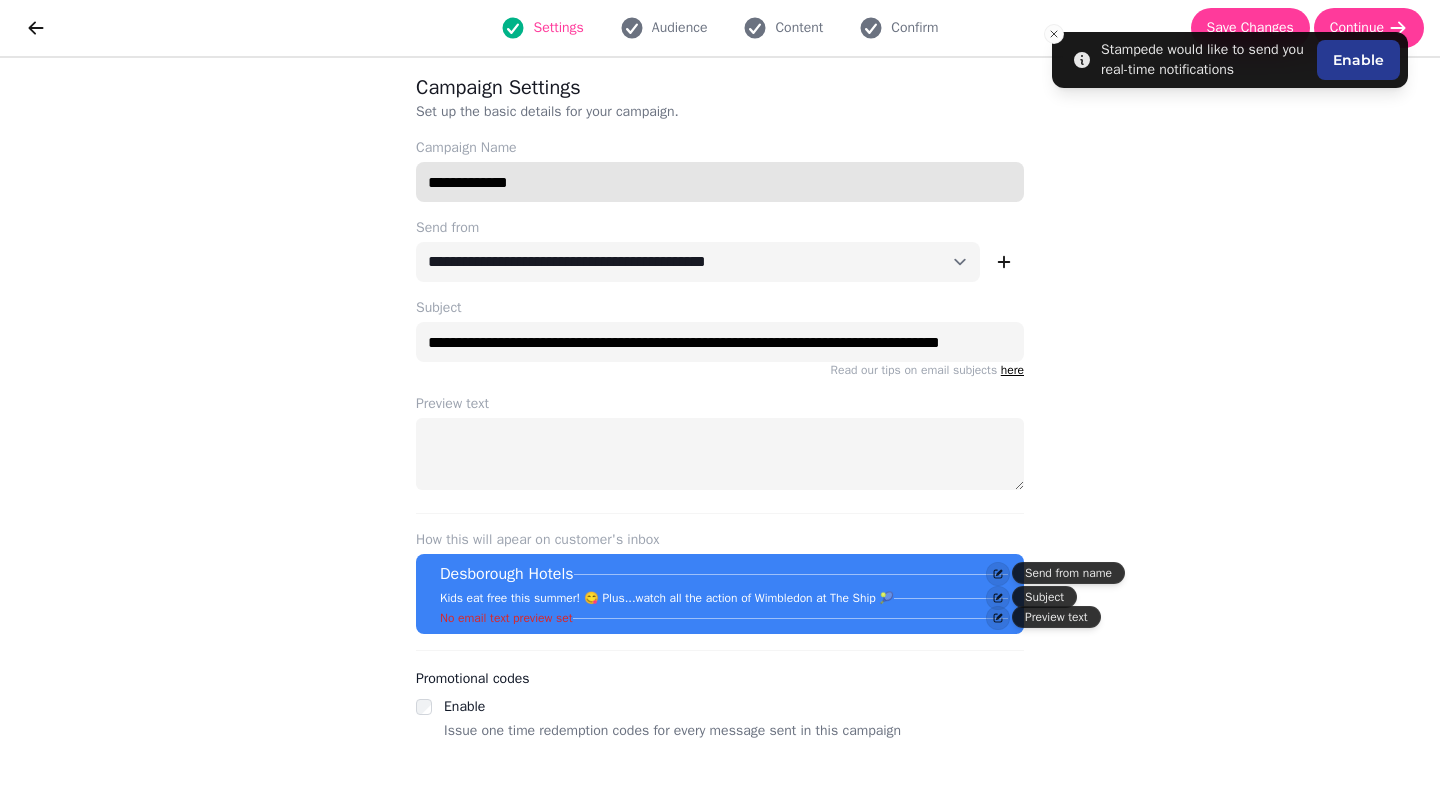 type on "**********" 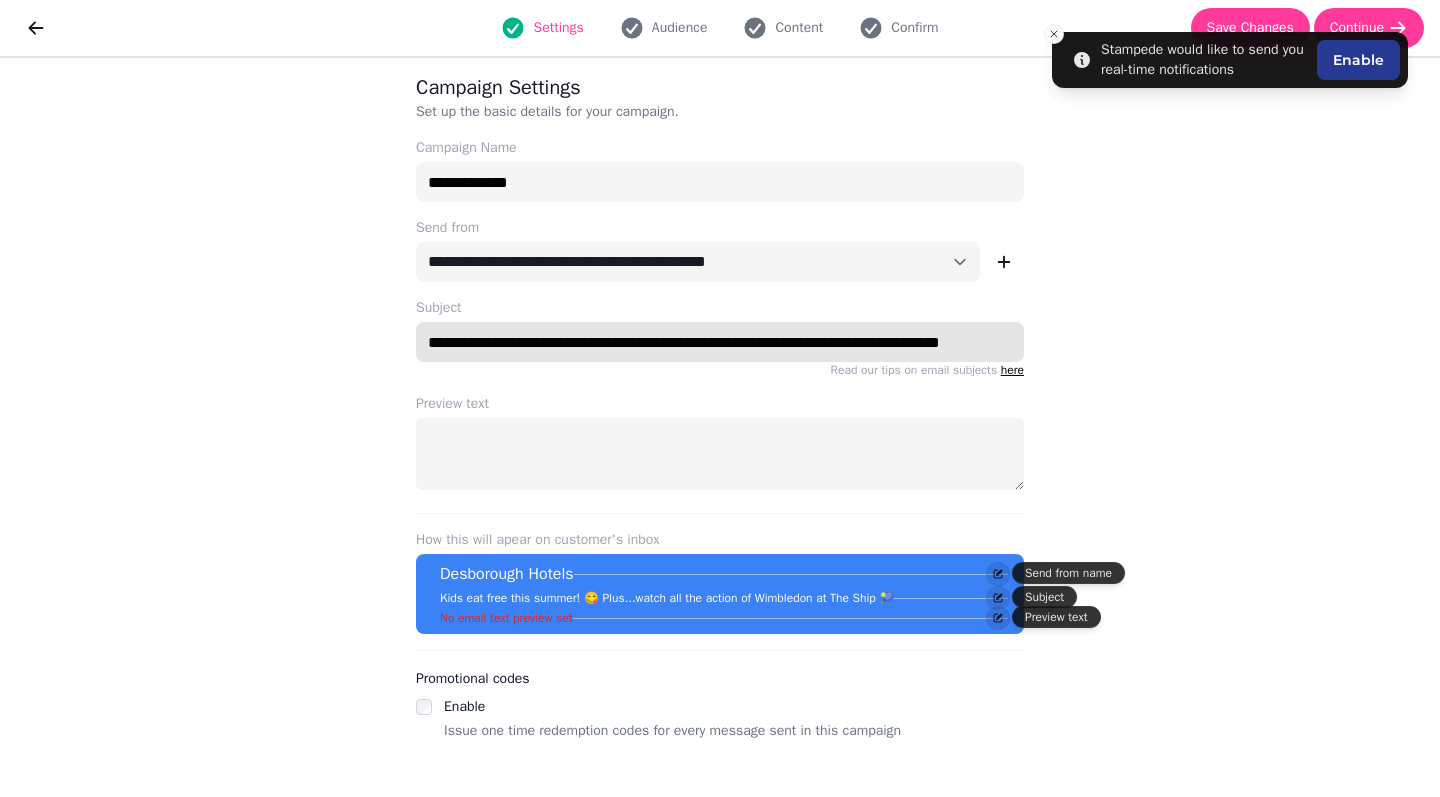 click on "**********" at bounding box center (720, 342) 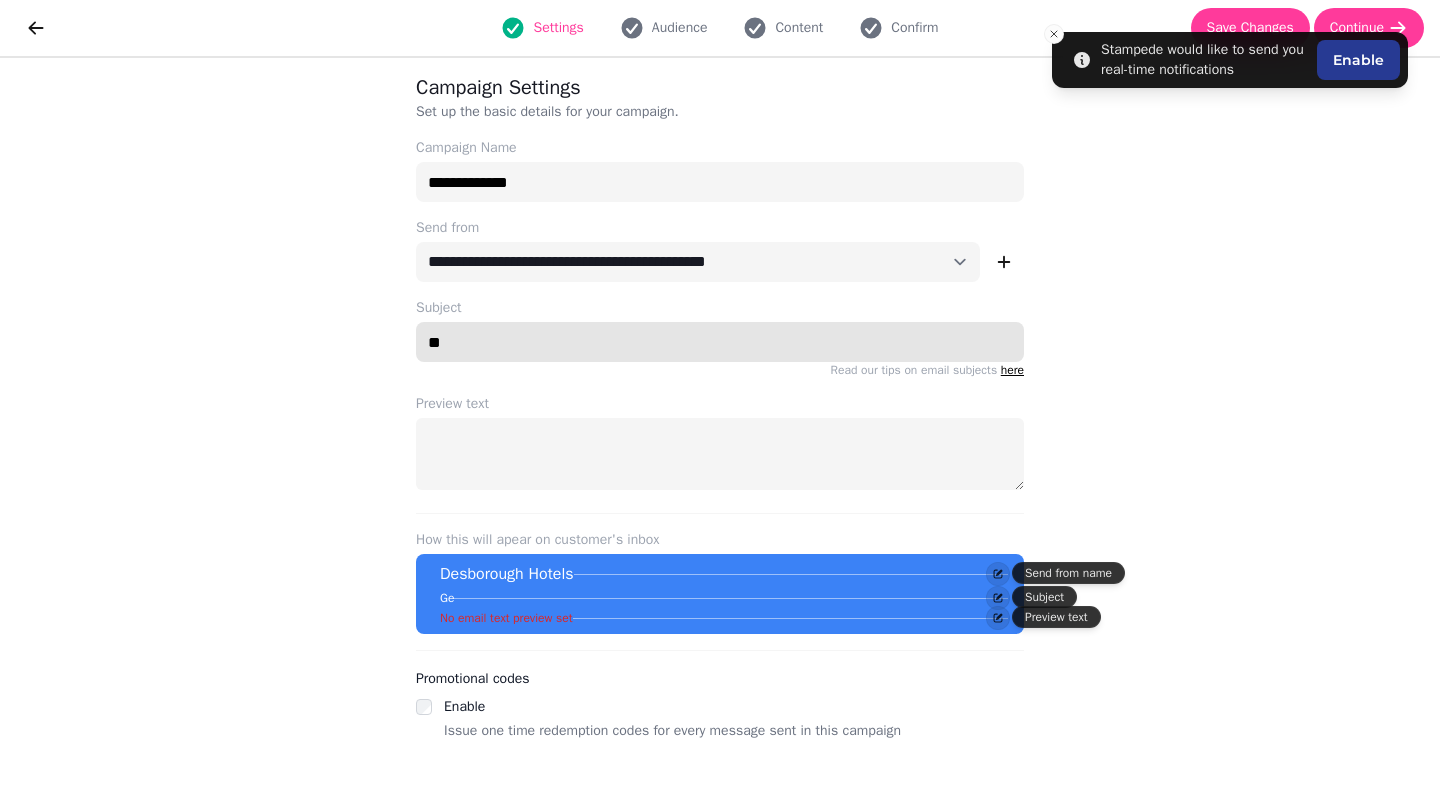type on "*" 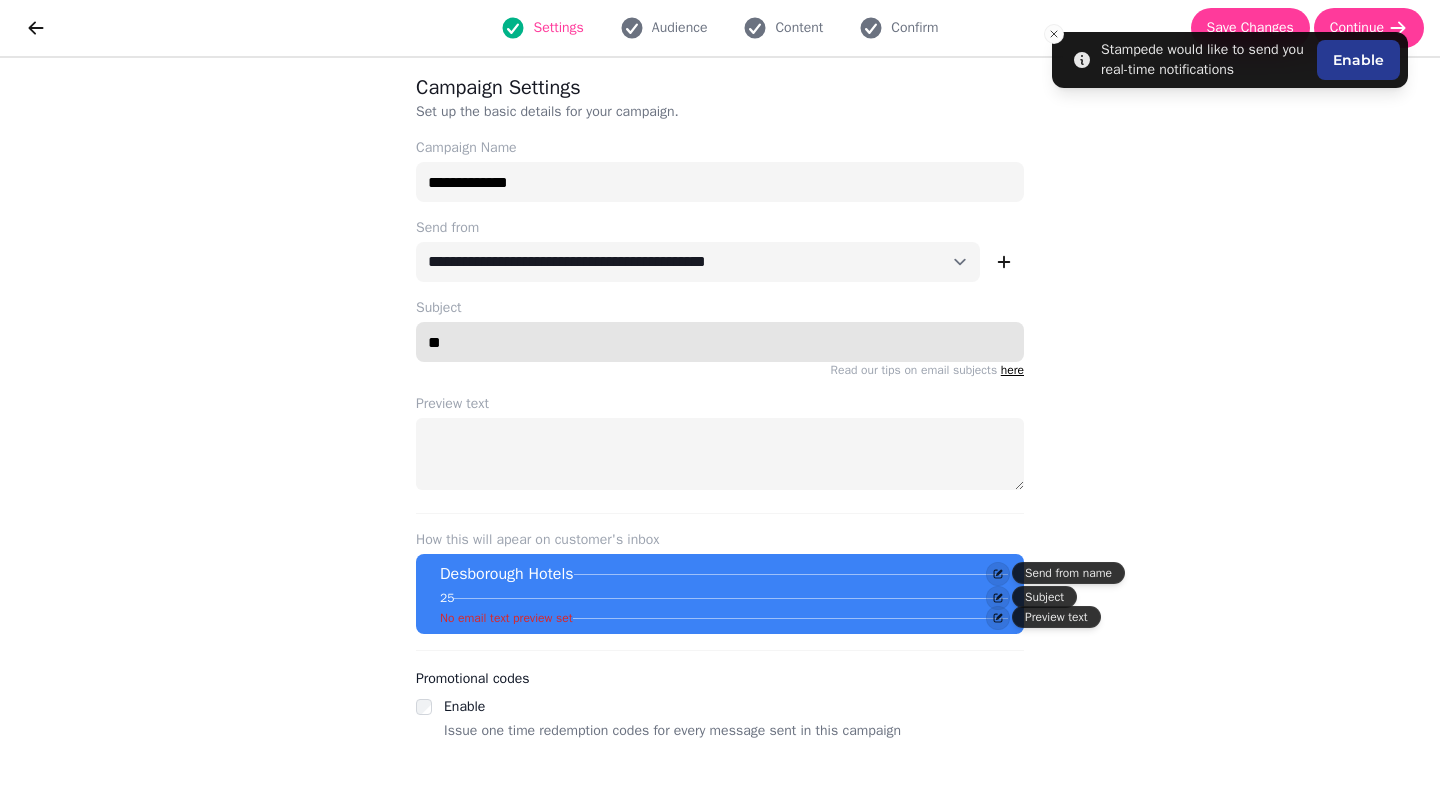 type on "*" 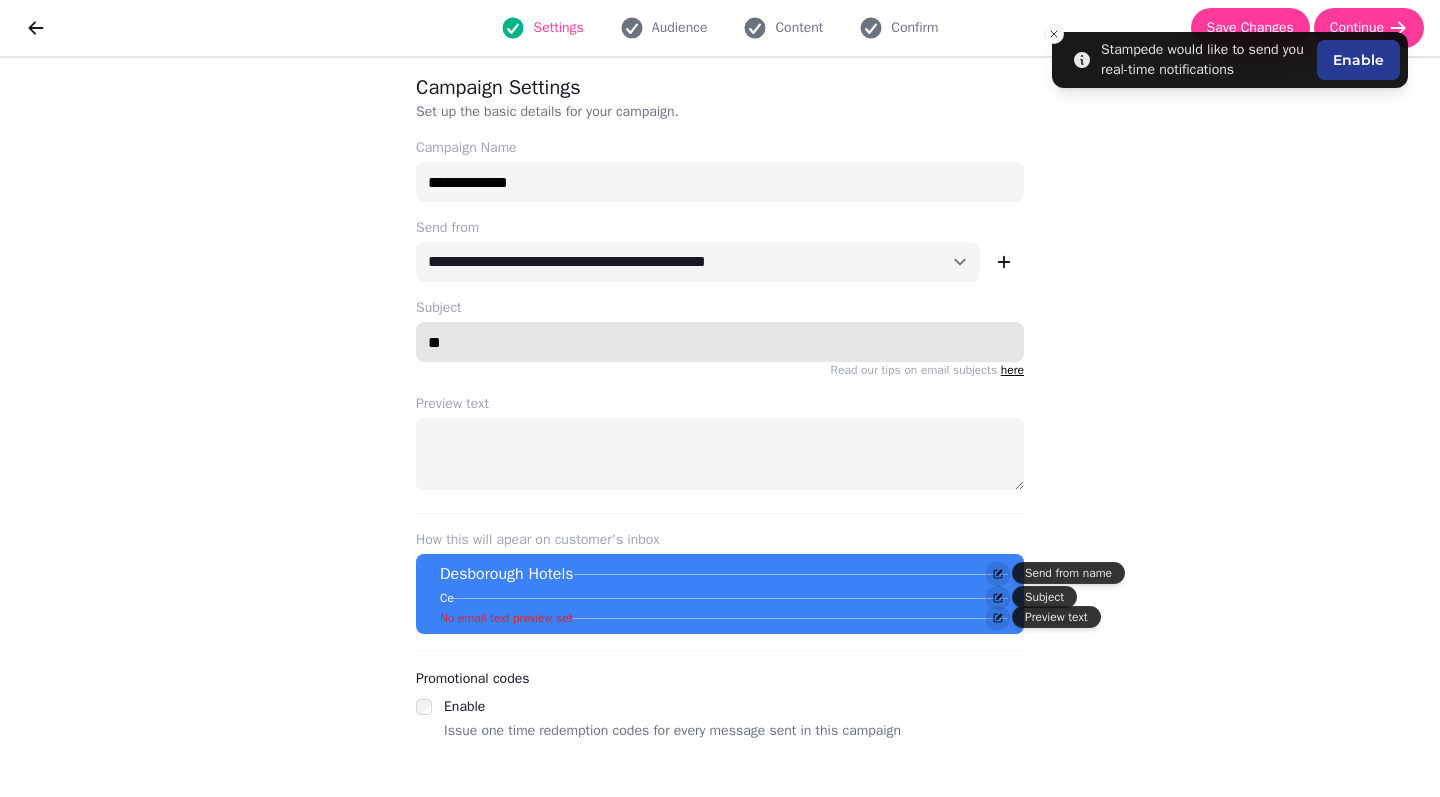 type on "*" 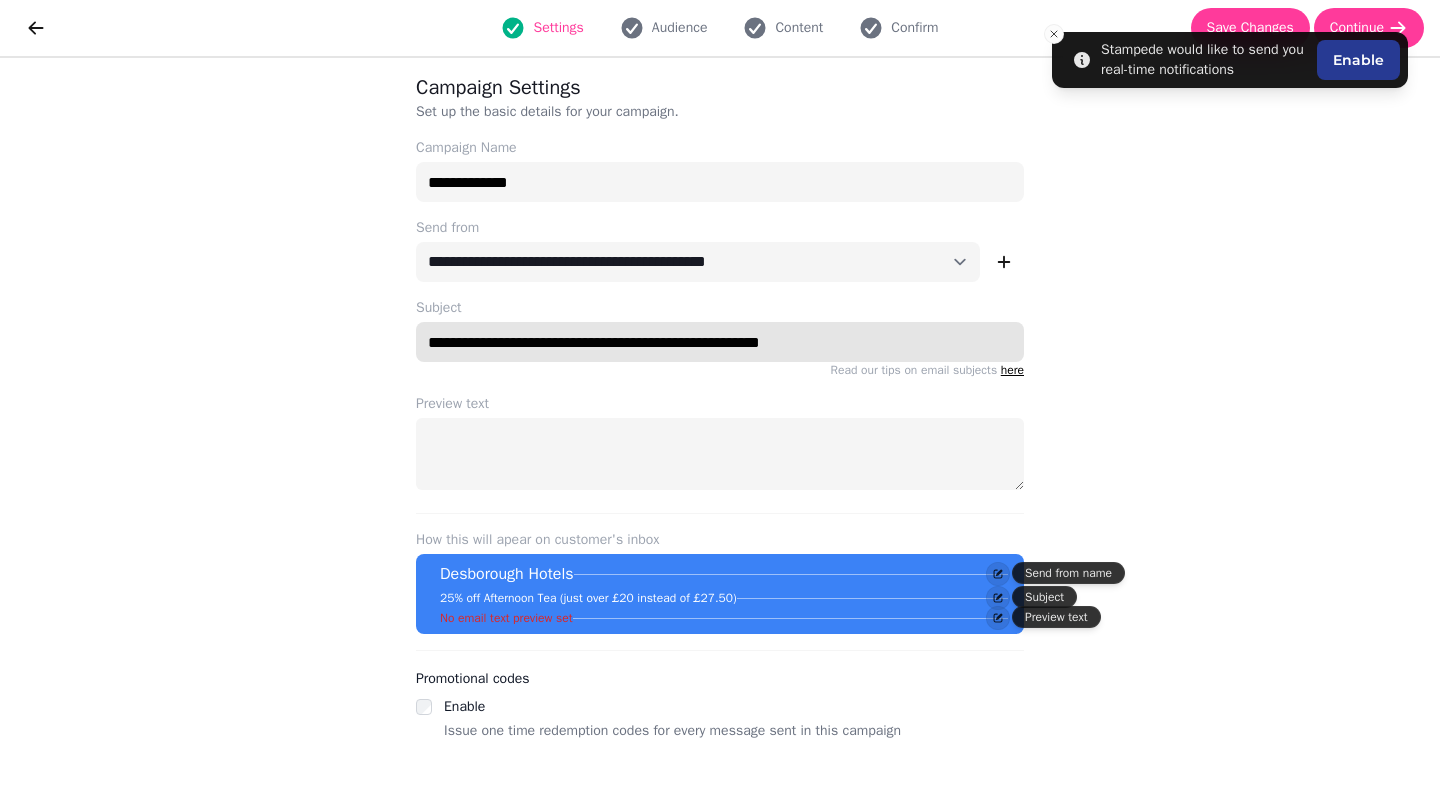 type on "**********" 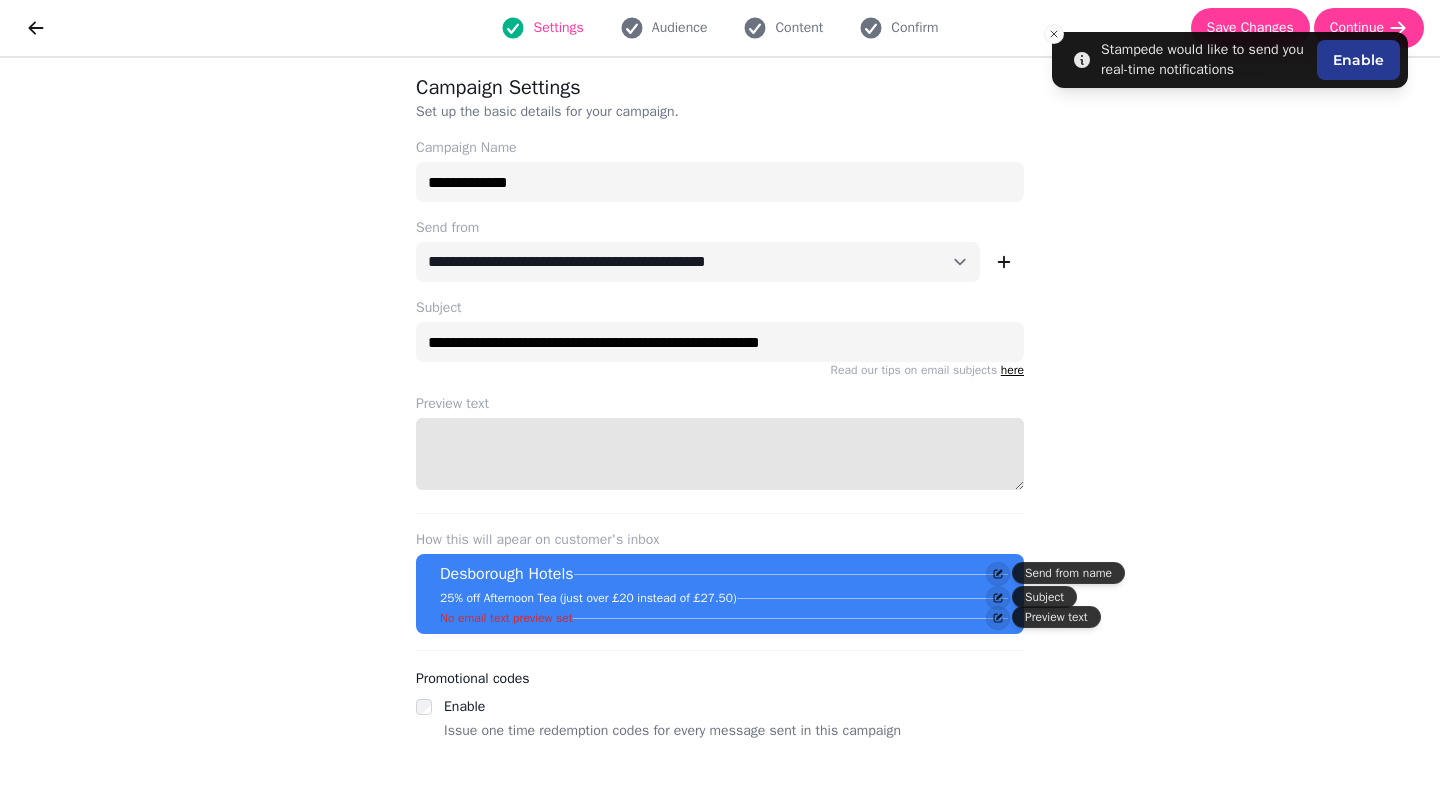 click on "Preview text" at bounding box center [720, 454] 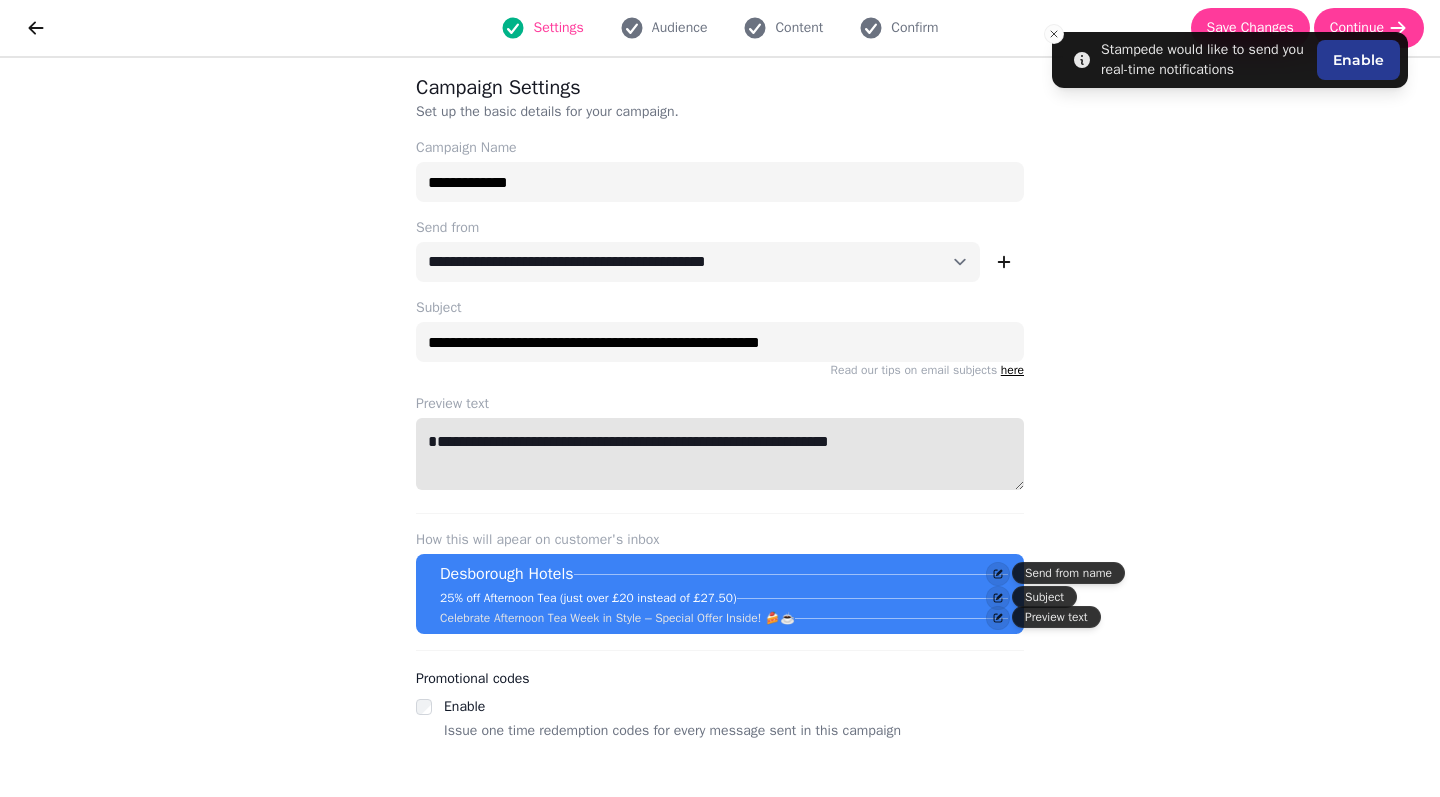 type on "**********" 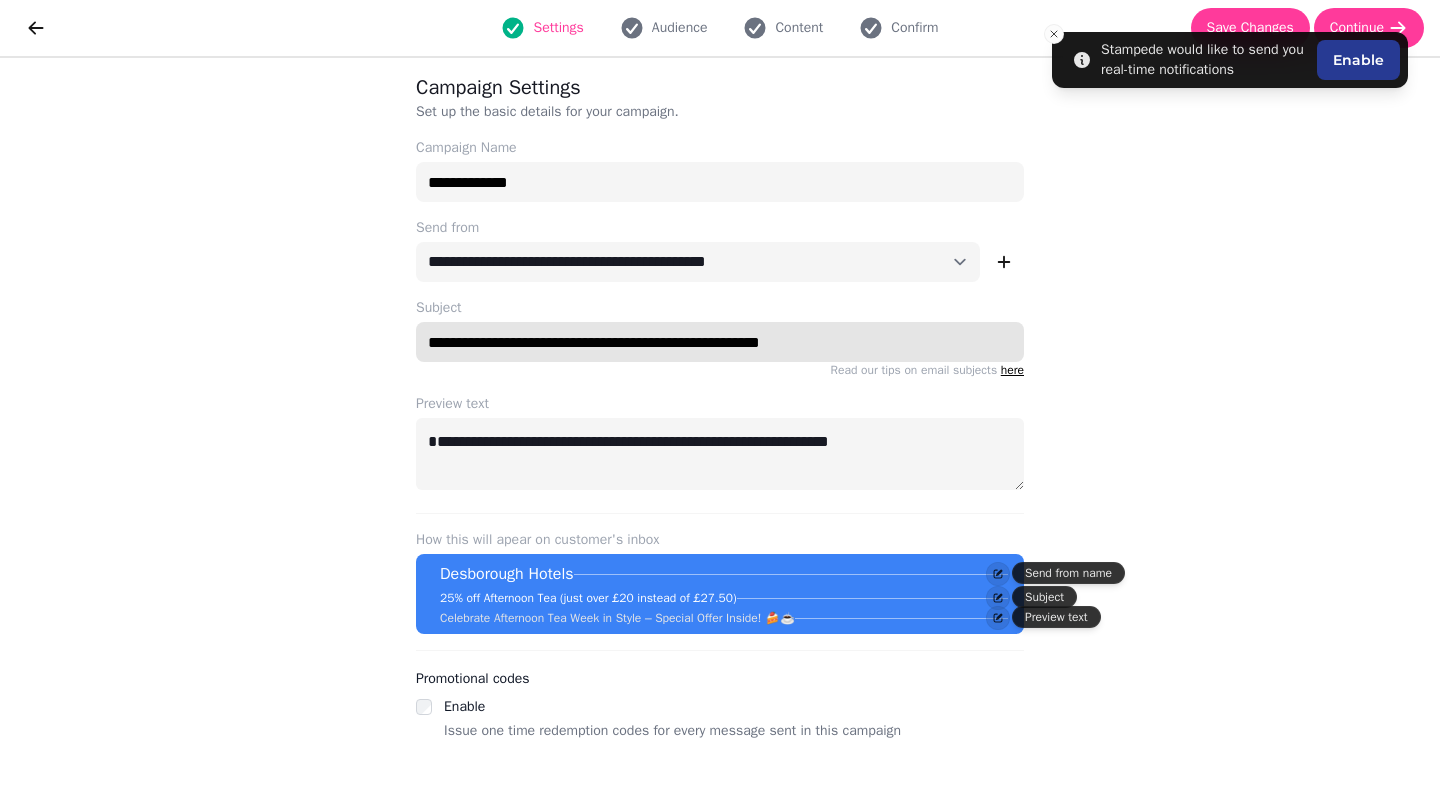 click on "**********" at bounding box center (720, 342) 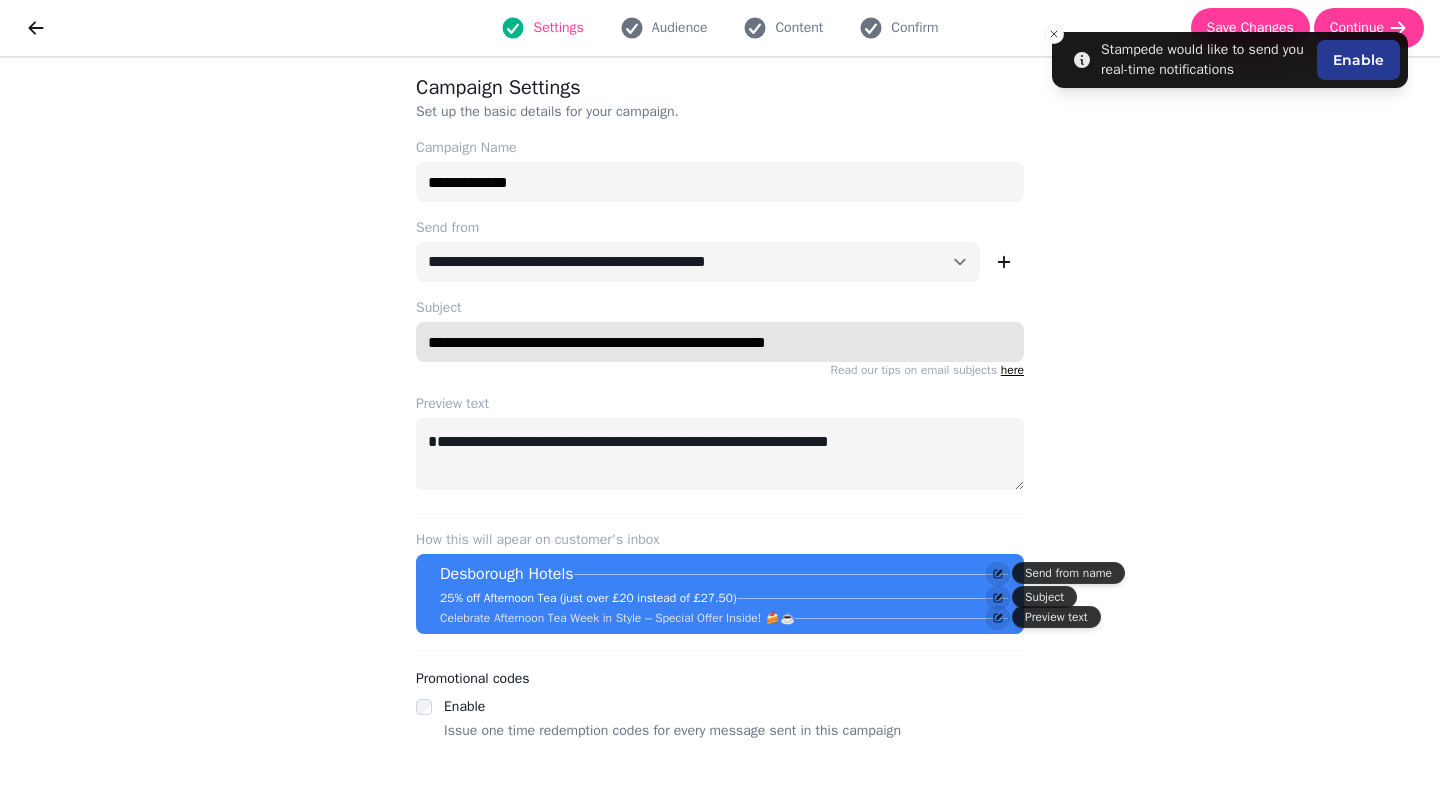 type on "**********" 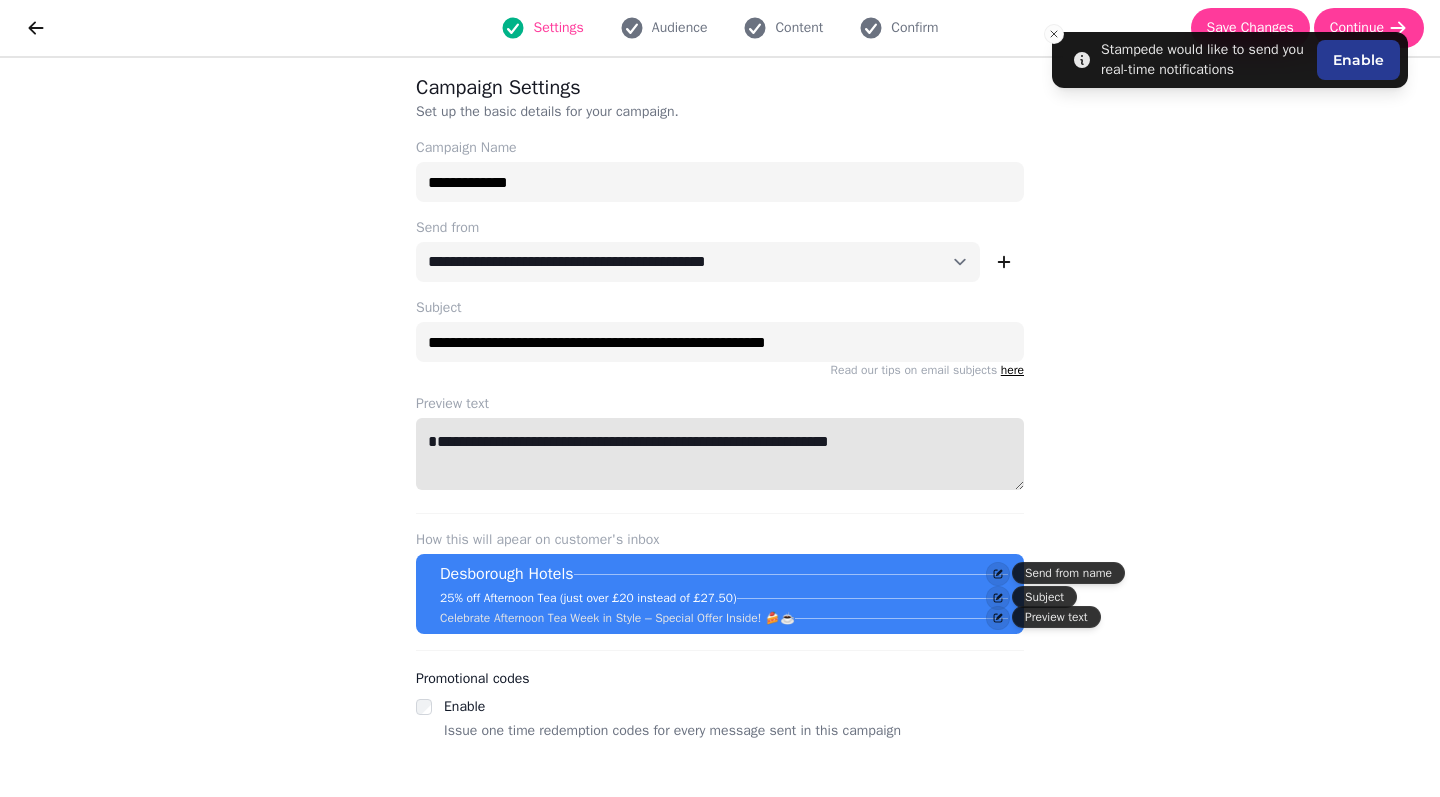 click on "**********" at bounding box center [720, 454] 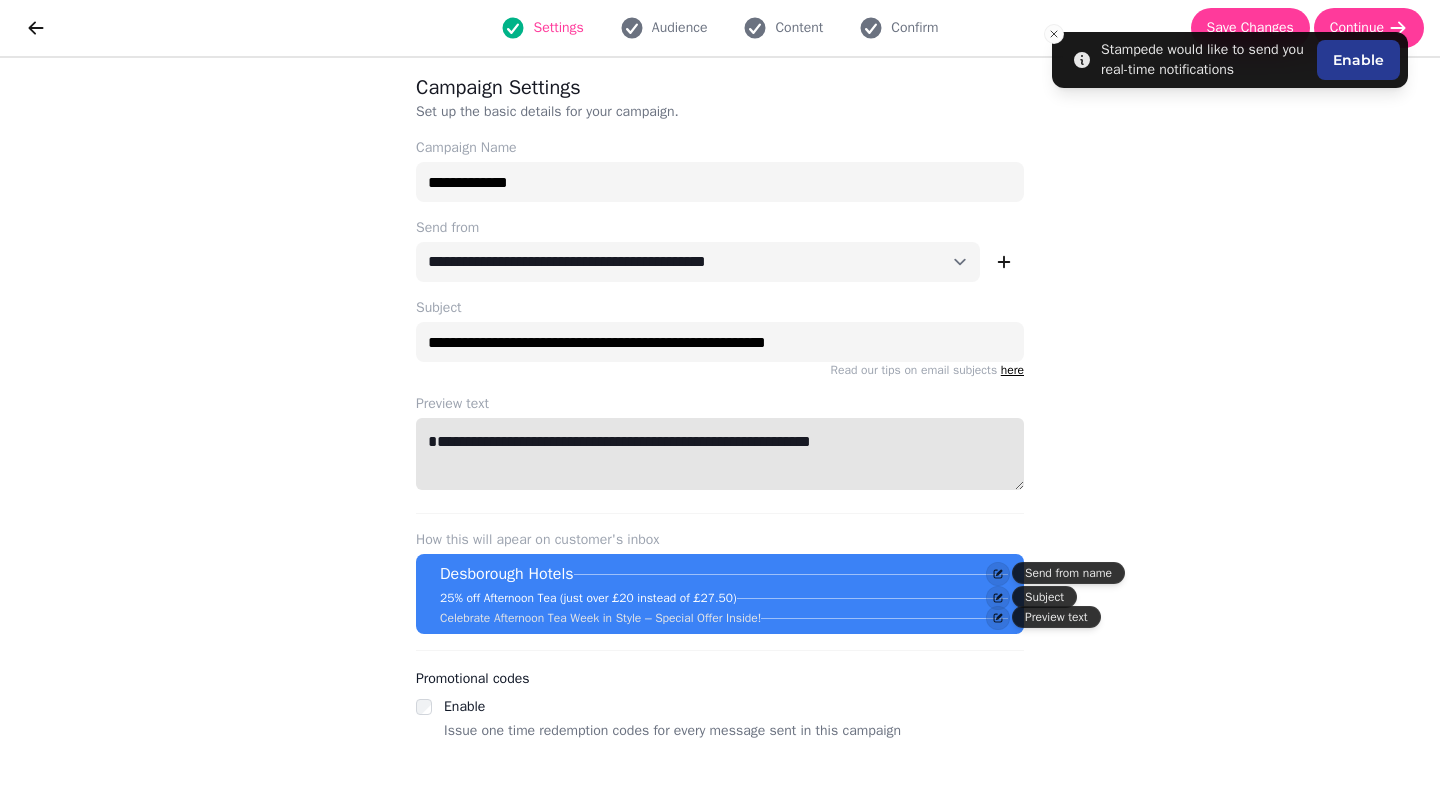 type on "**********" 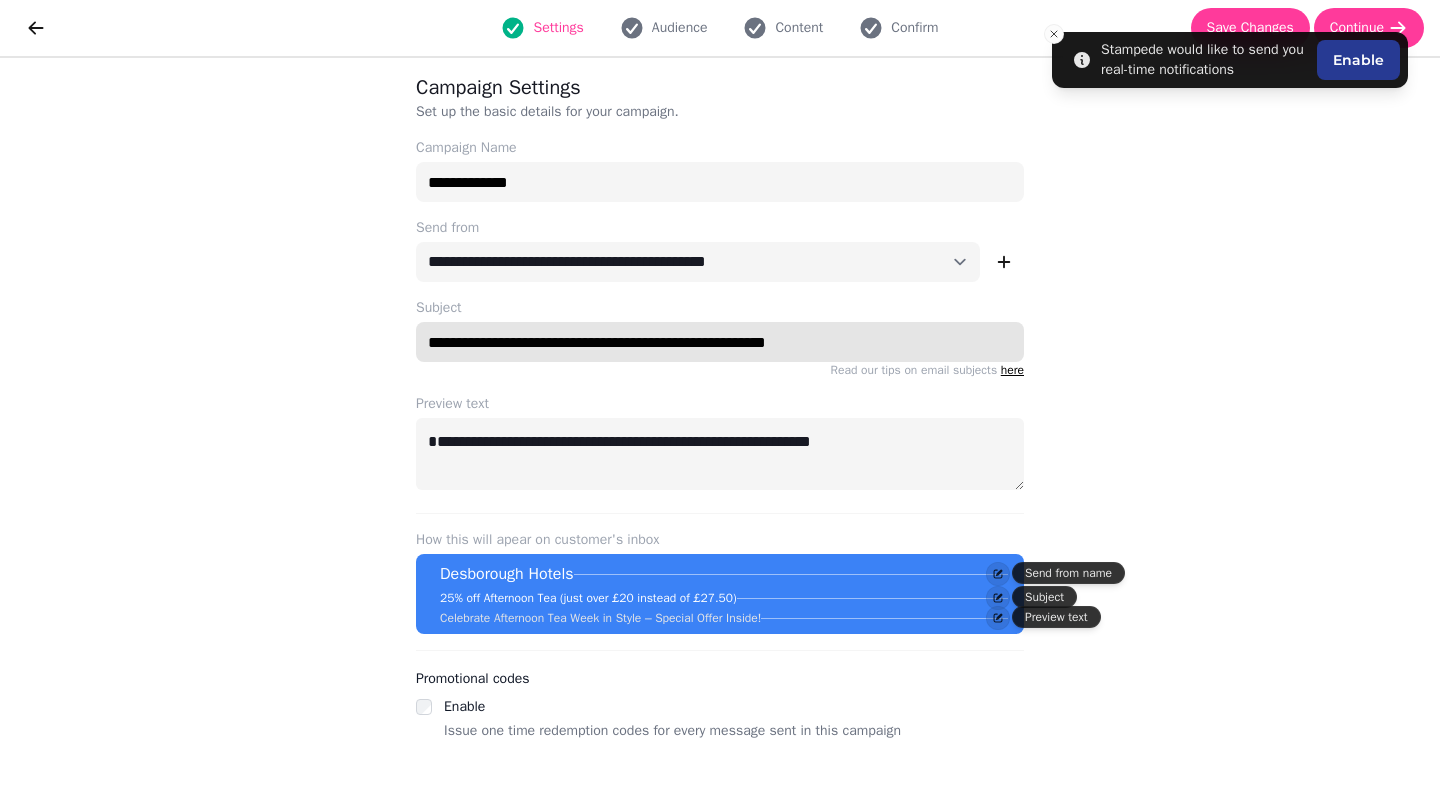 click on "**********" at bounding box center [720, 342] 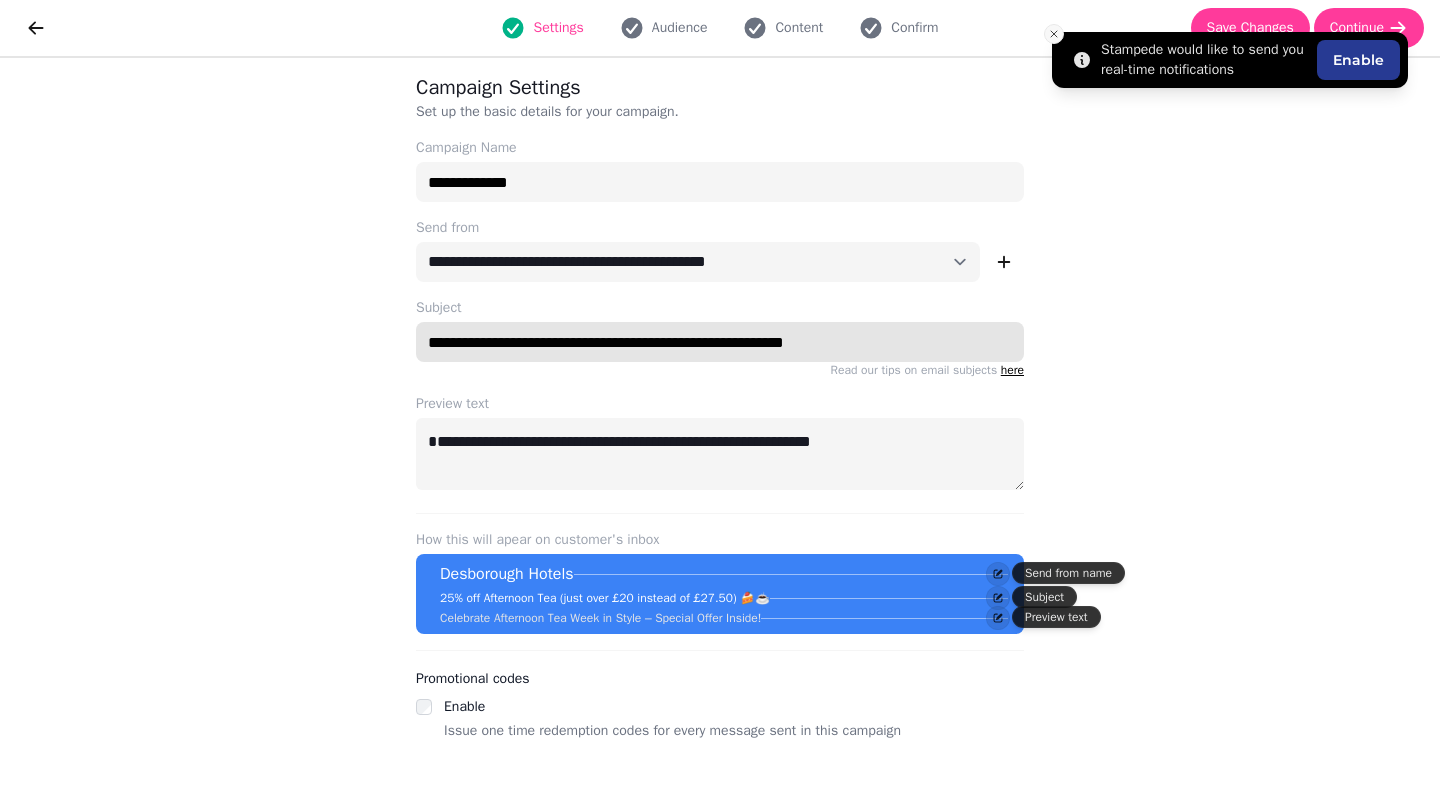 type on "**********" 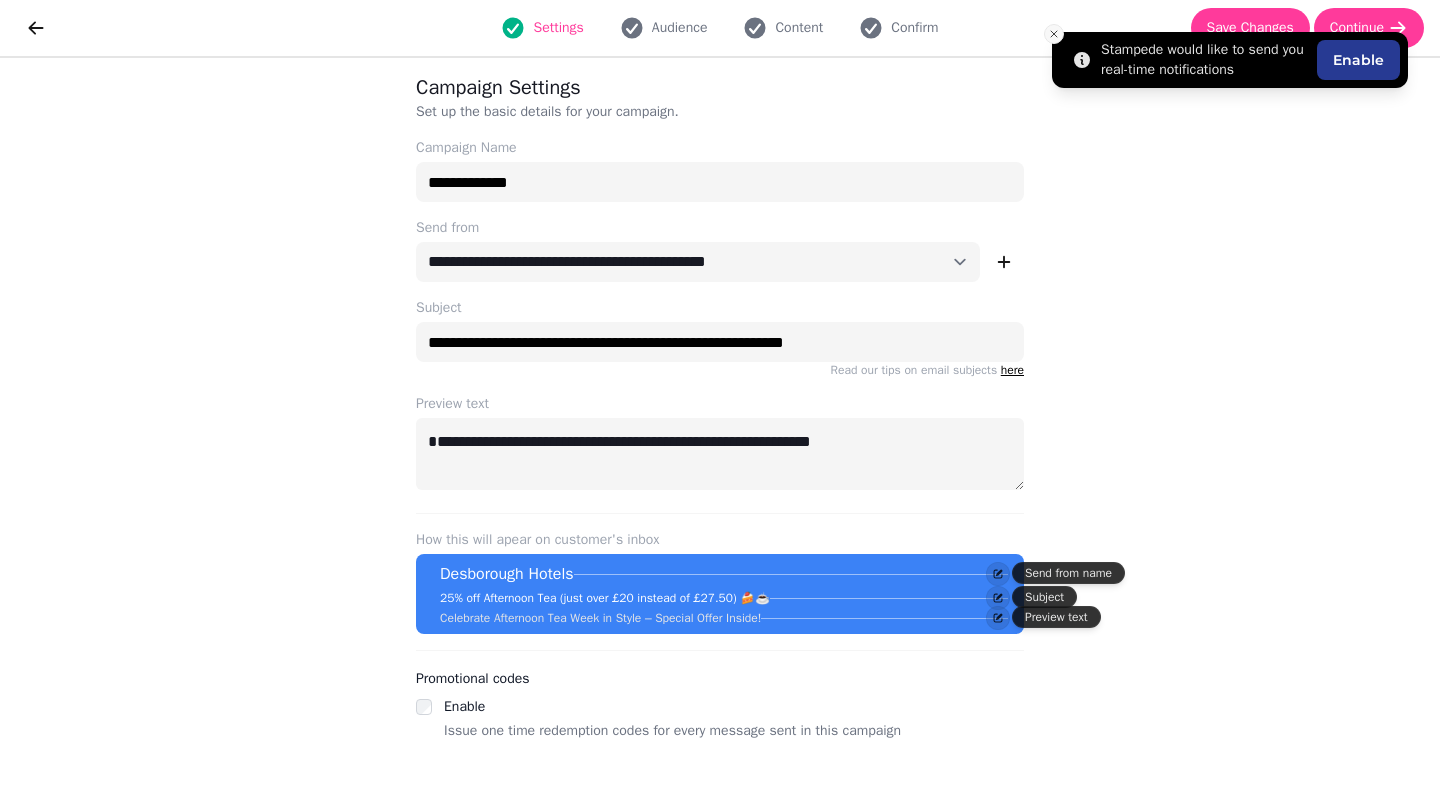 click 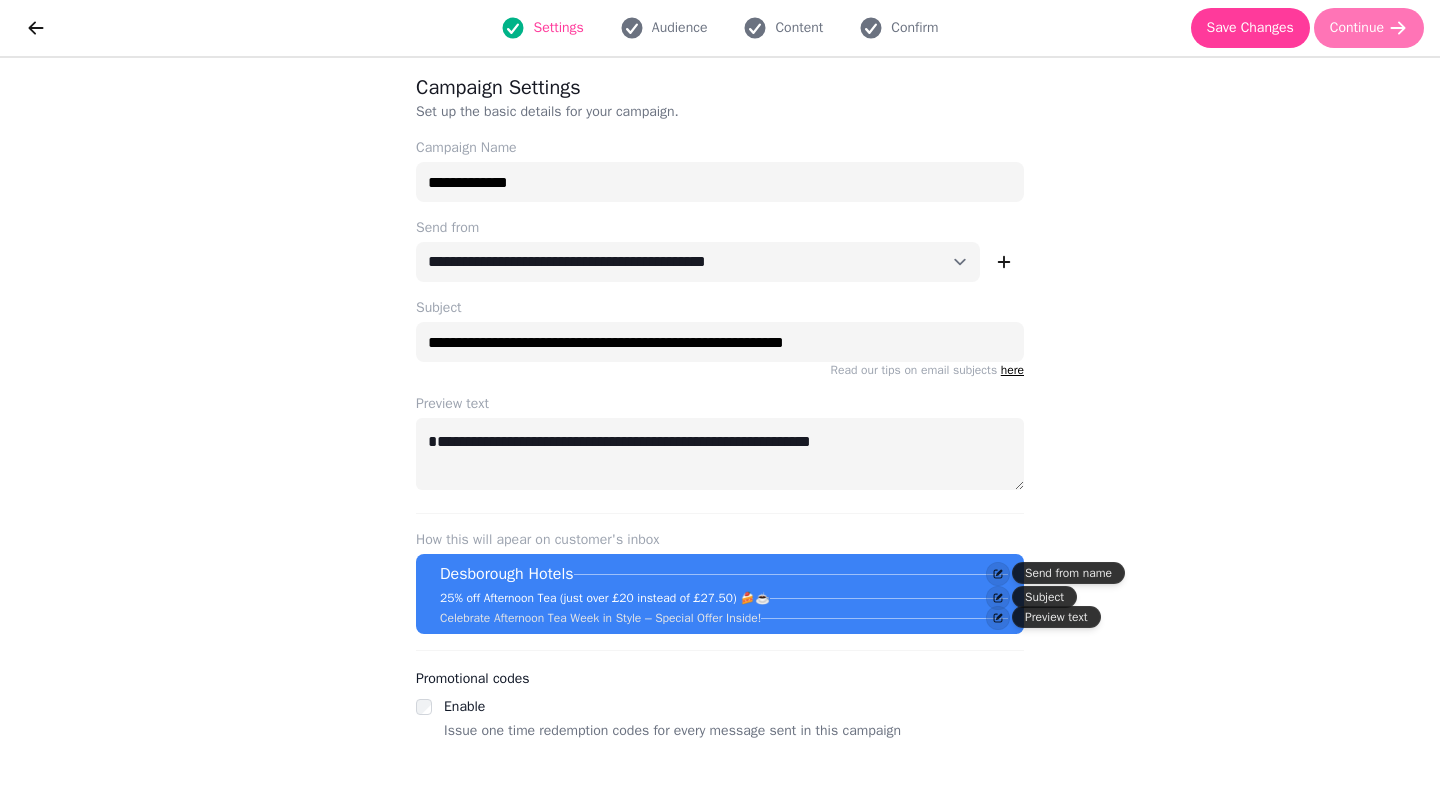 click on "Continue" at bounding box center (1369, 28) 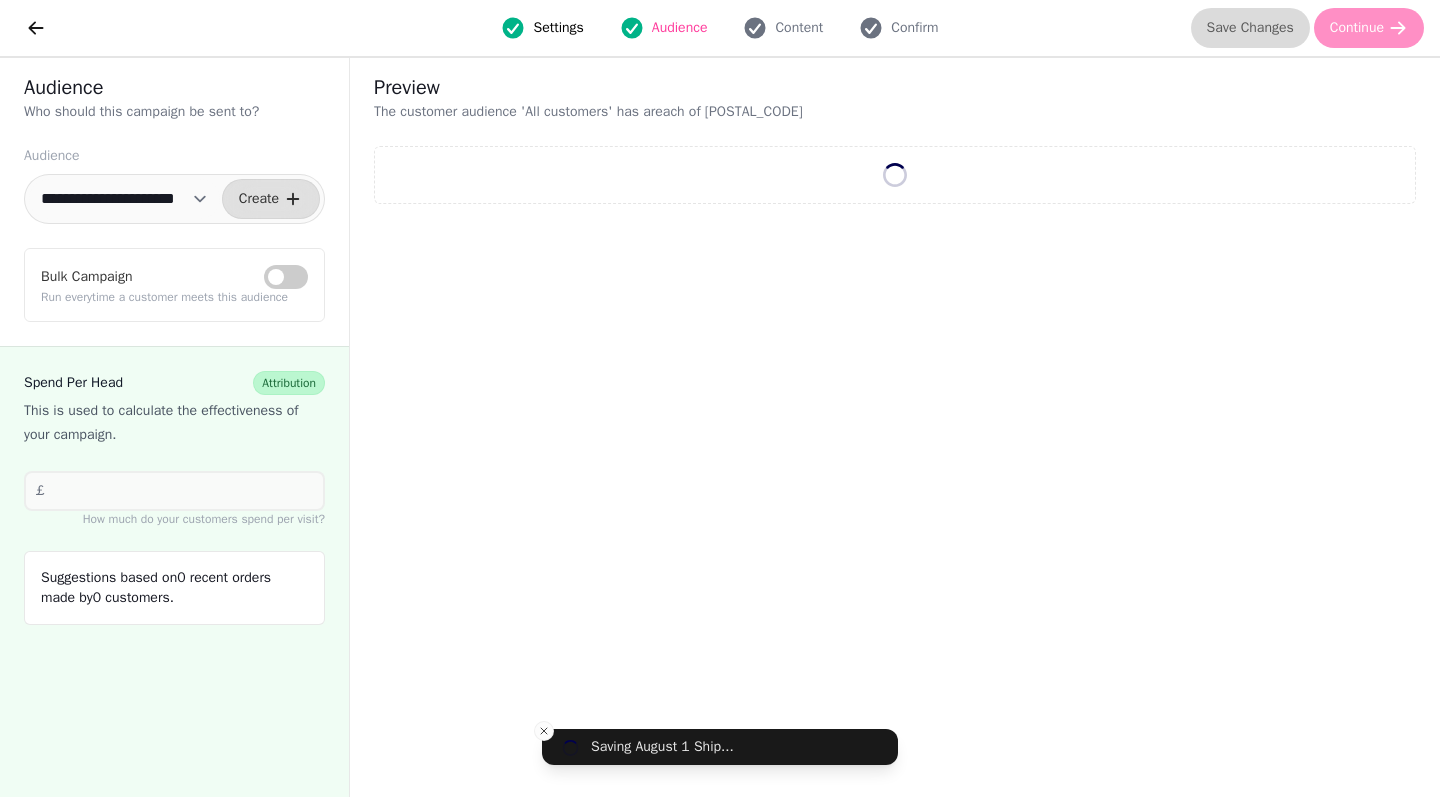 select on "**" 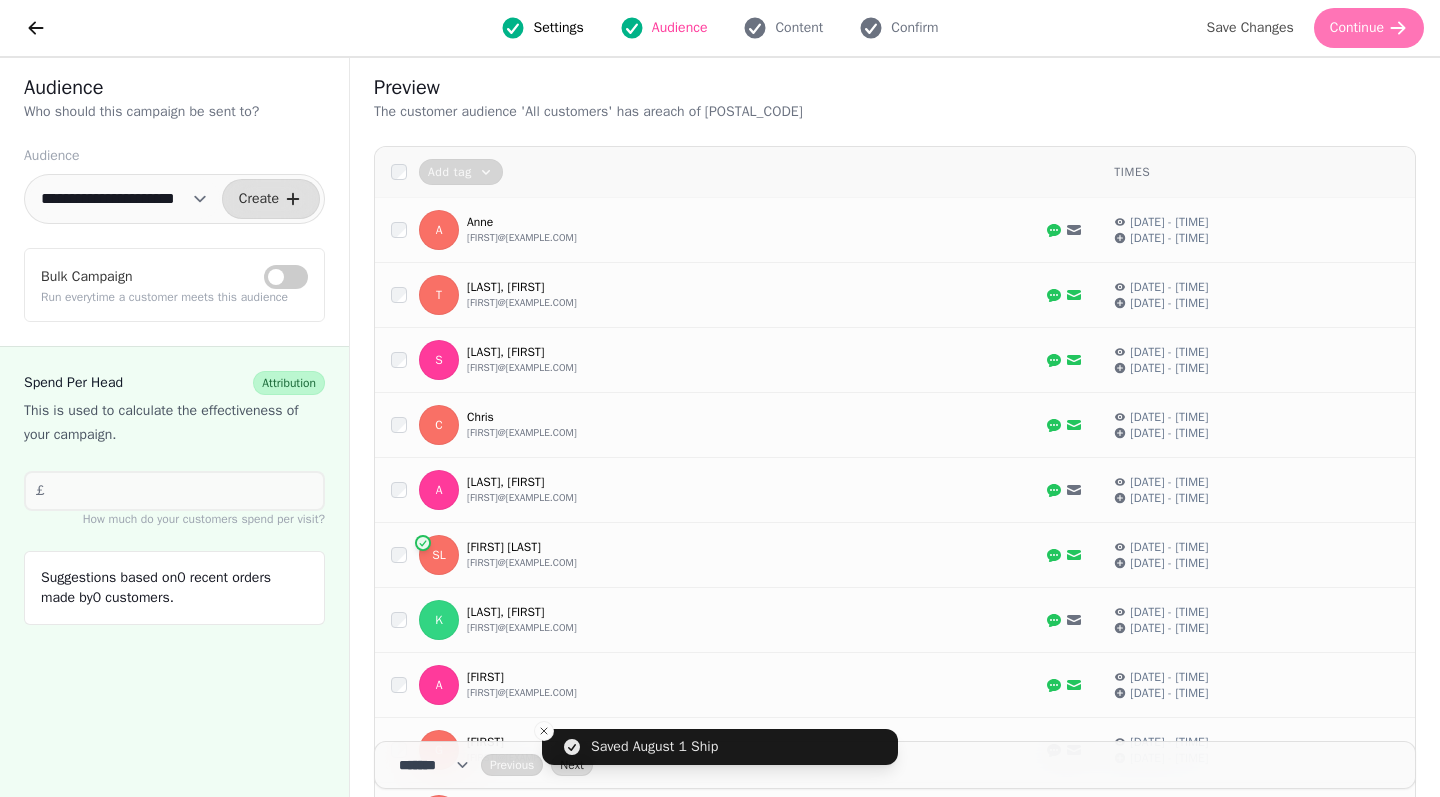 click on "Continue" at bounding box center [1357, 28] 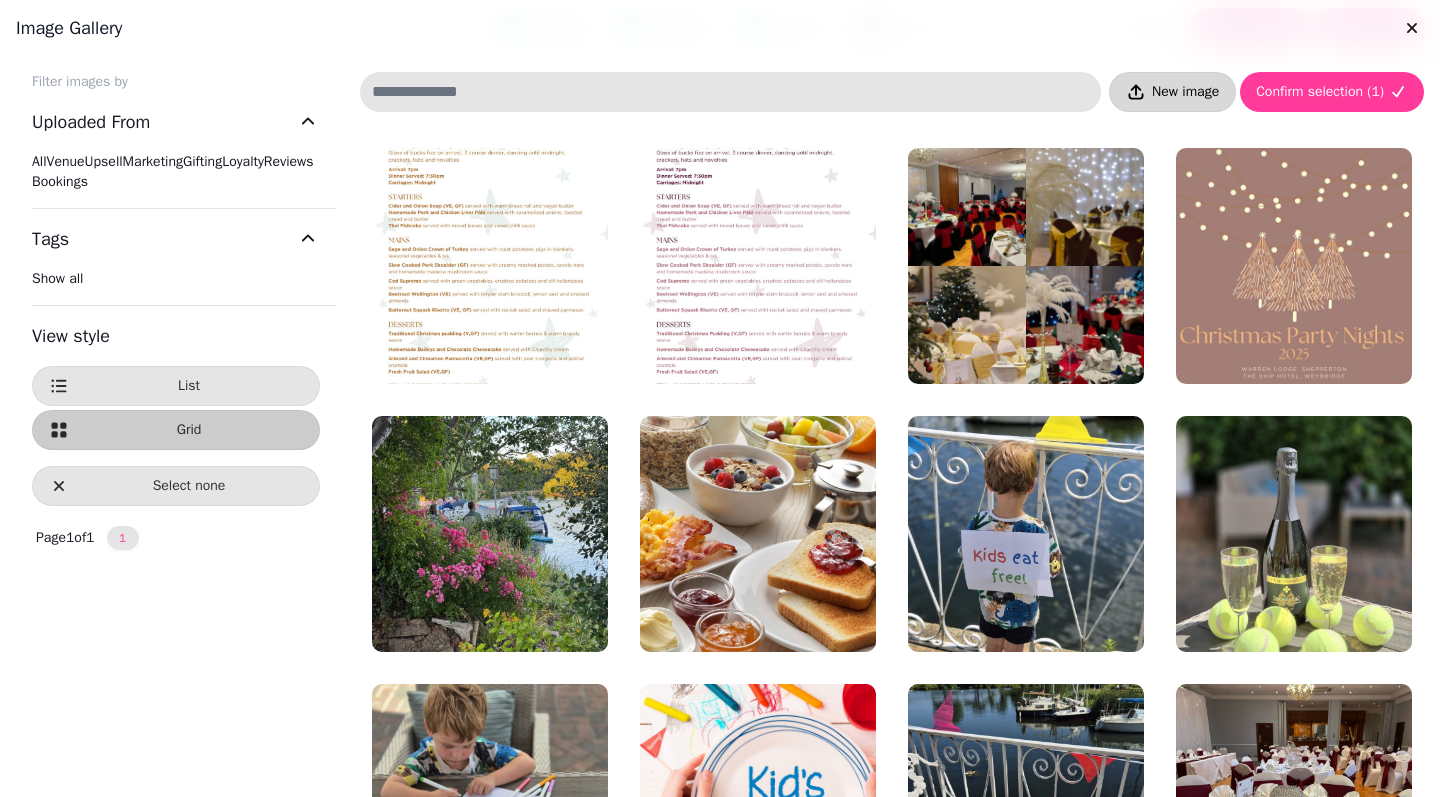 click on "New image" at bounding box center [1172, 92] 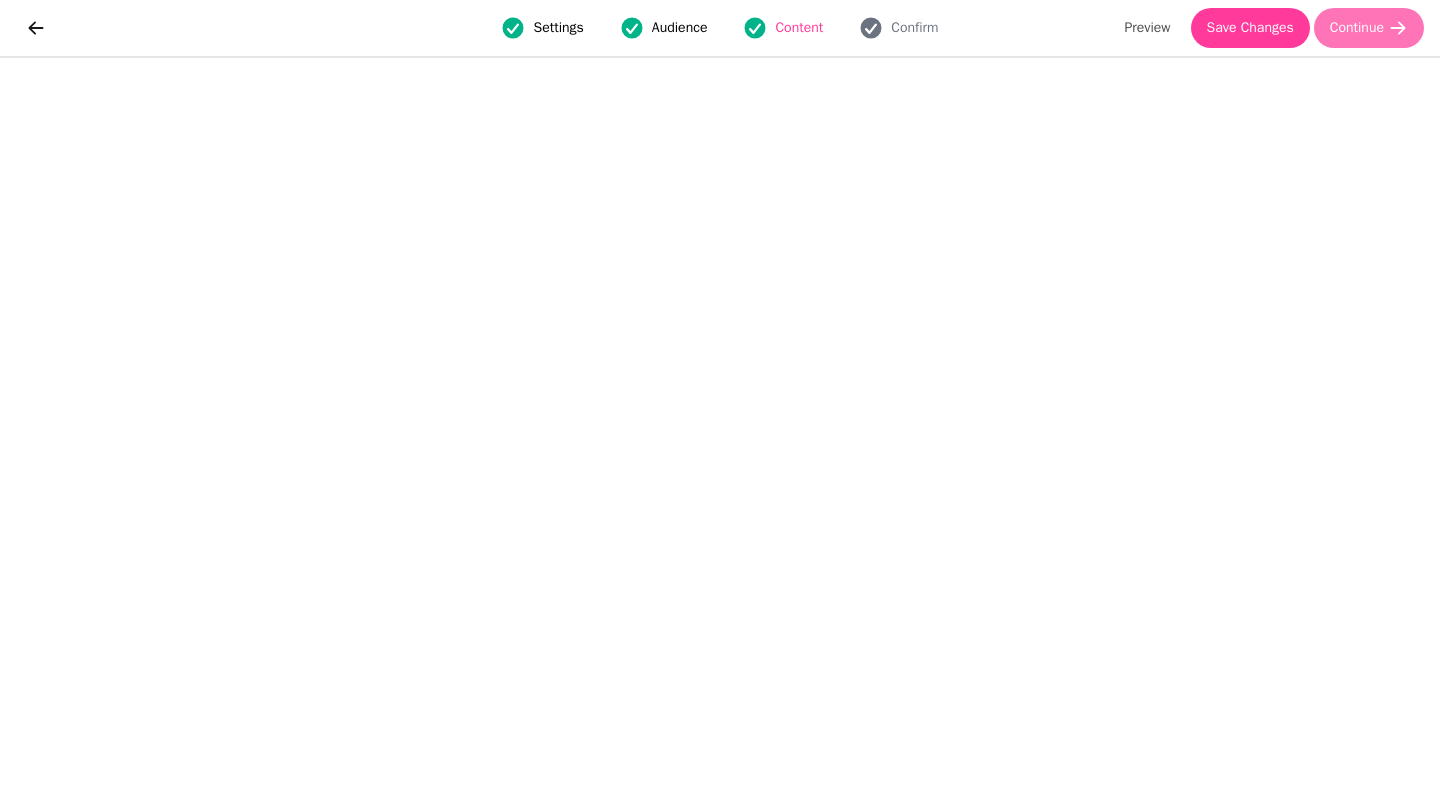 click on "Continue" at bounding box center (1357, 28) 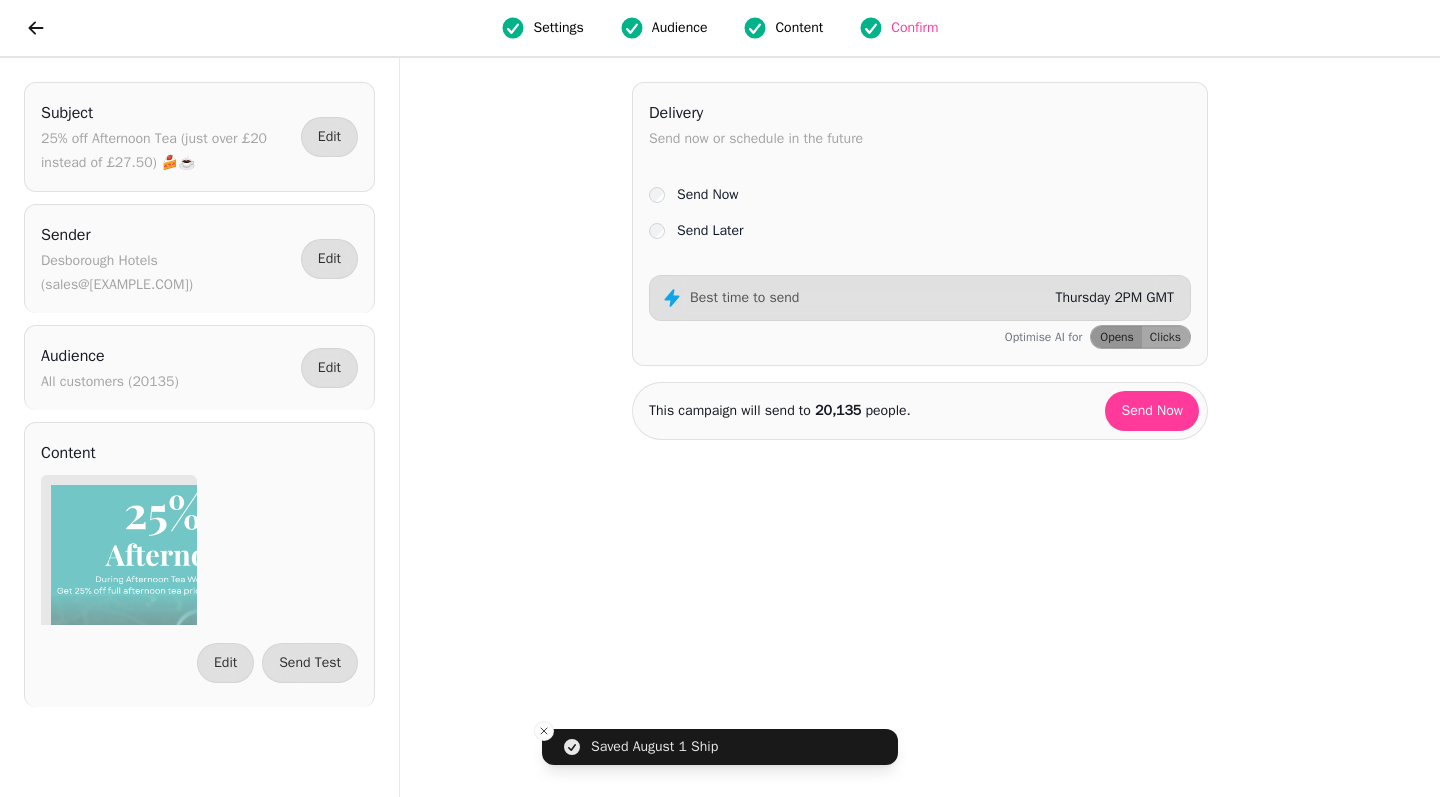 scroll, scrollTop: 0, scrollLeft: 0, axis: both 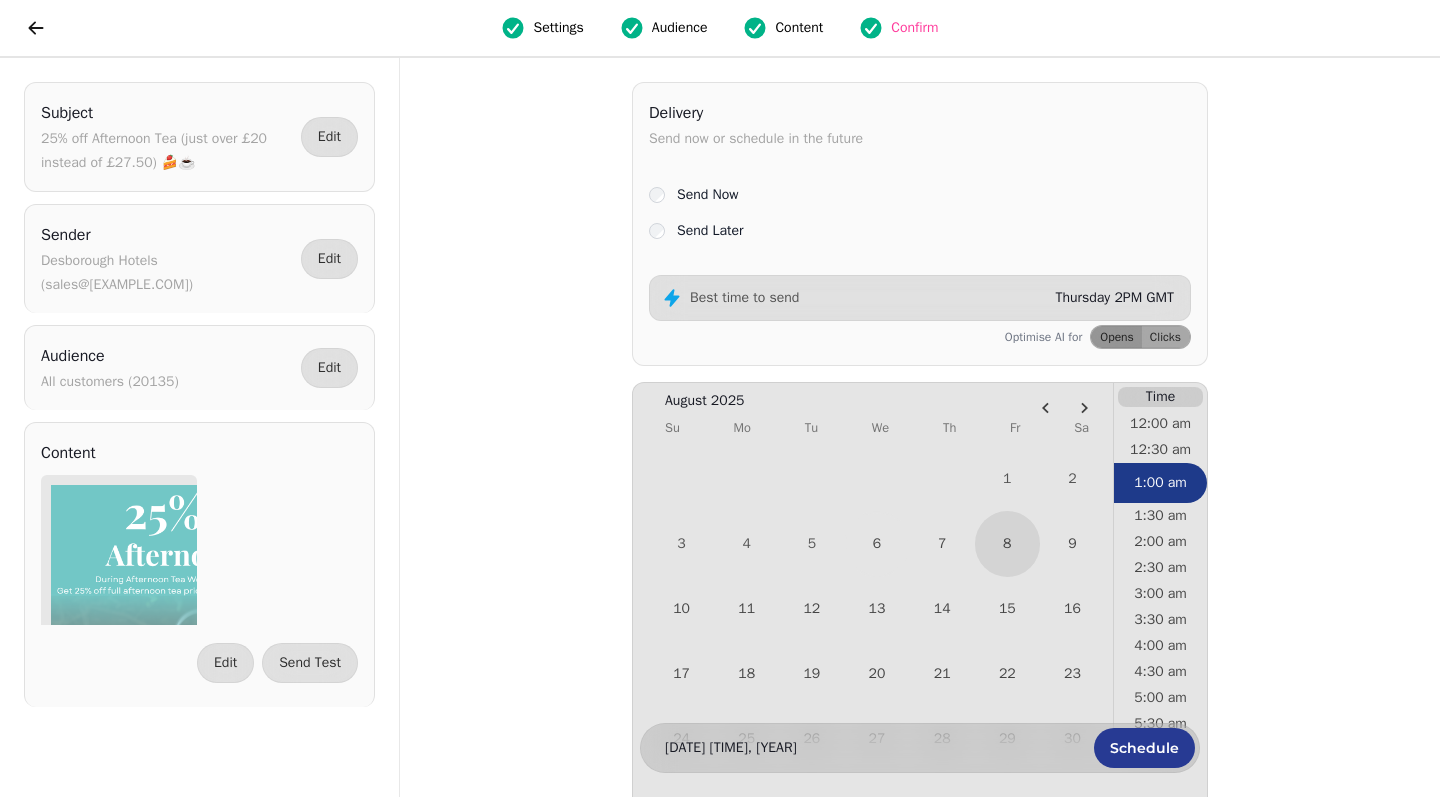 click on "Thursday 2PM GMT" at bounding box center (1114, 297) 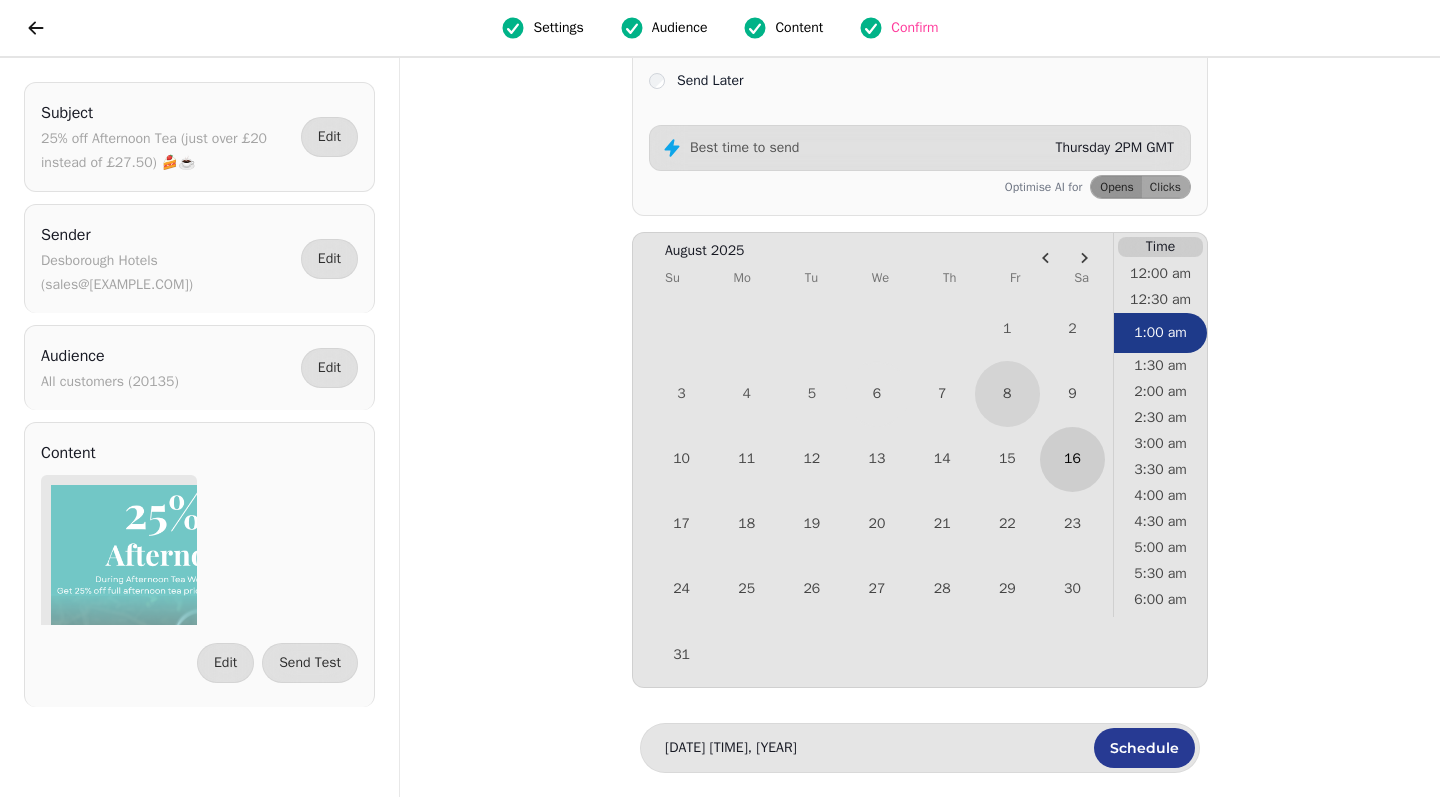 scroll, scrollTop: 149, scrollLeft: 0, axis: vertical 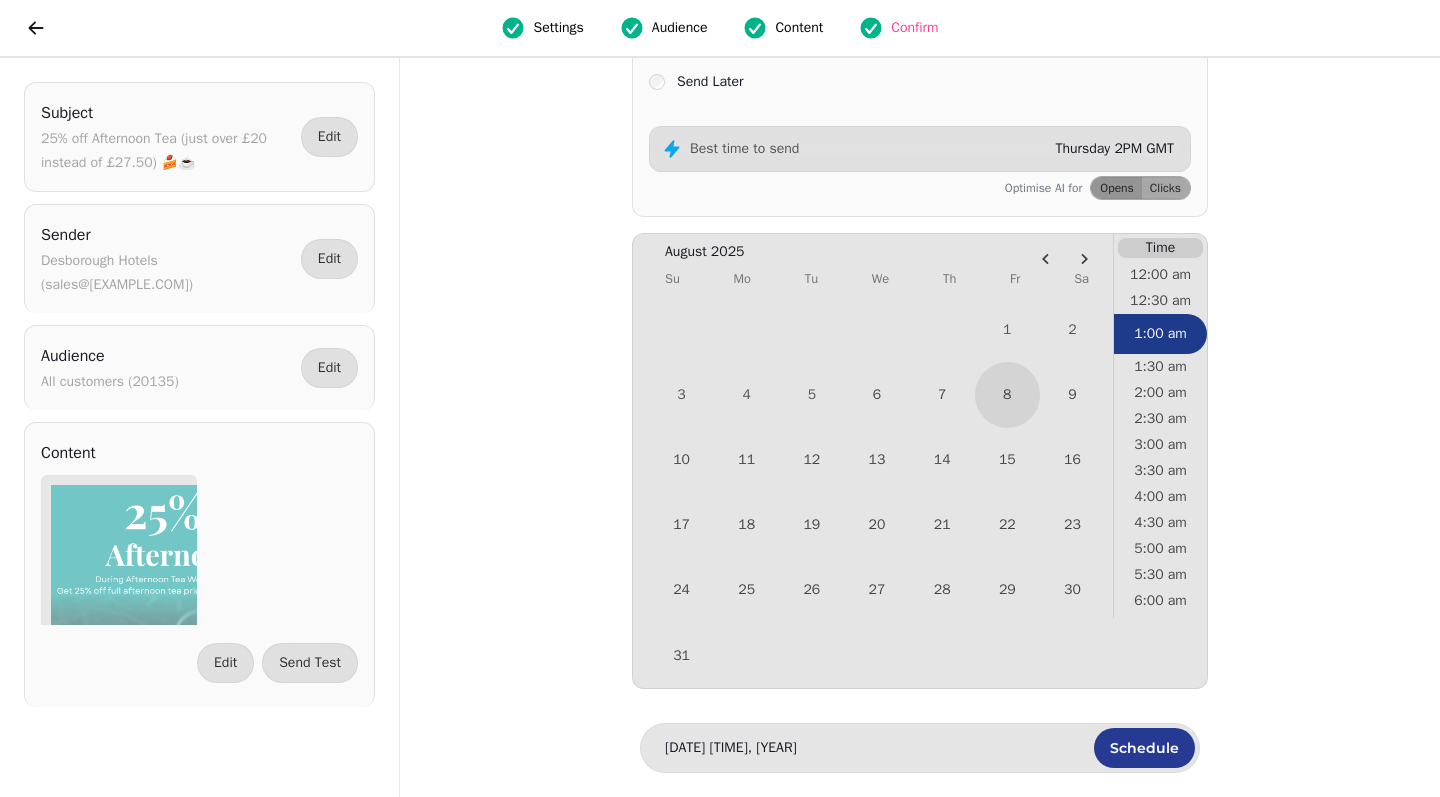 click on "Thursday 2PM GMT" at bounding box center [1114, 148] 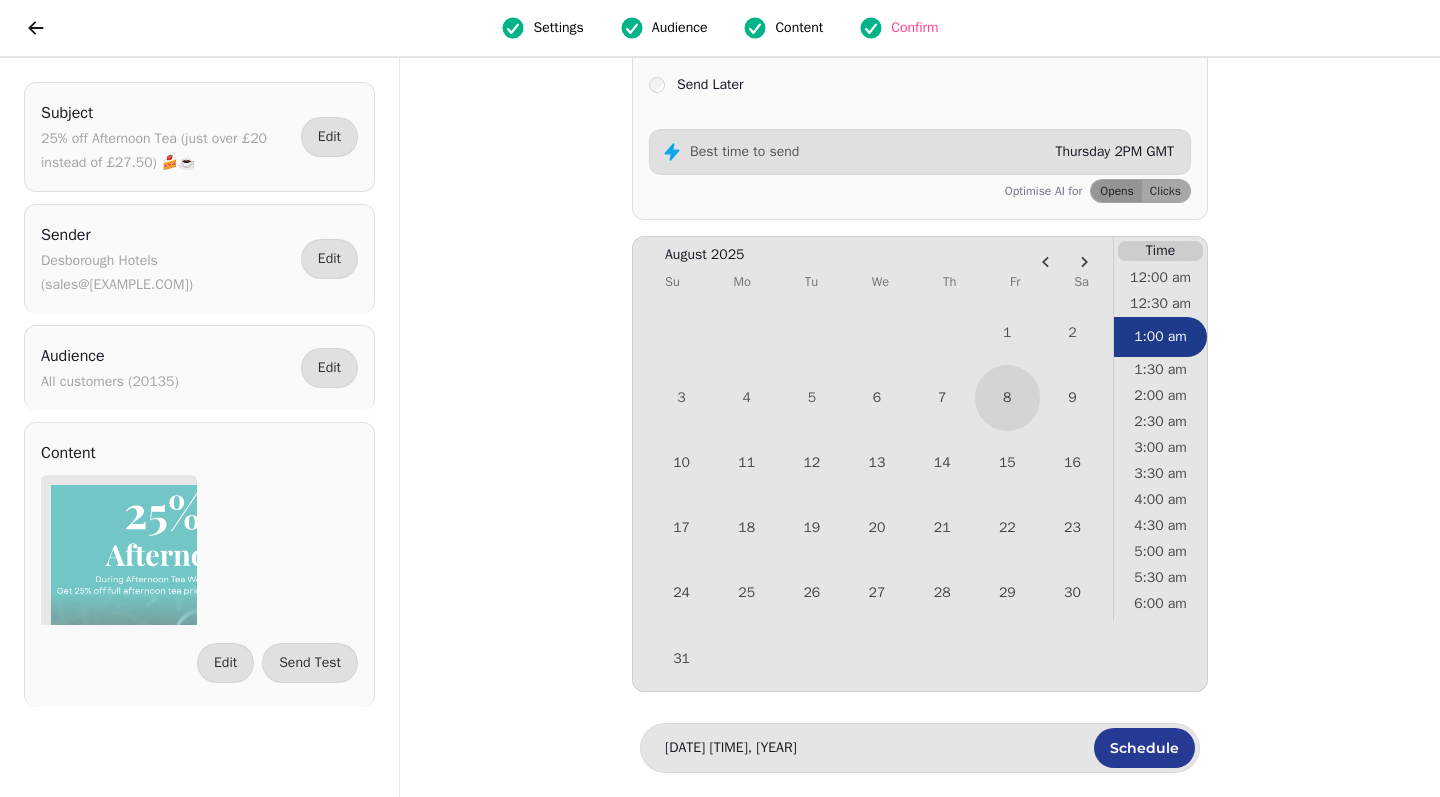 click on "Best time to send Thursday 2PM GMT" at bounding box center [920, 152] 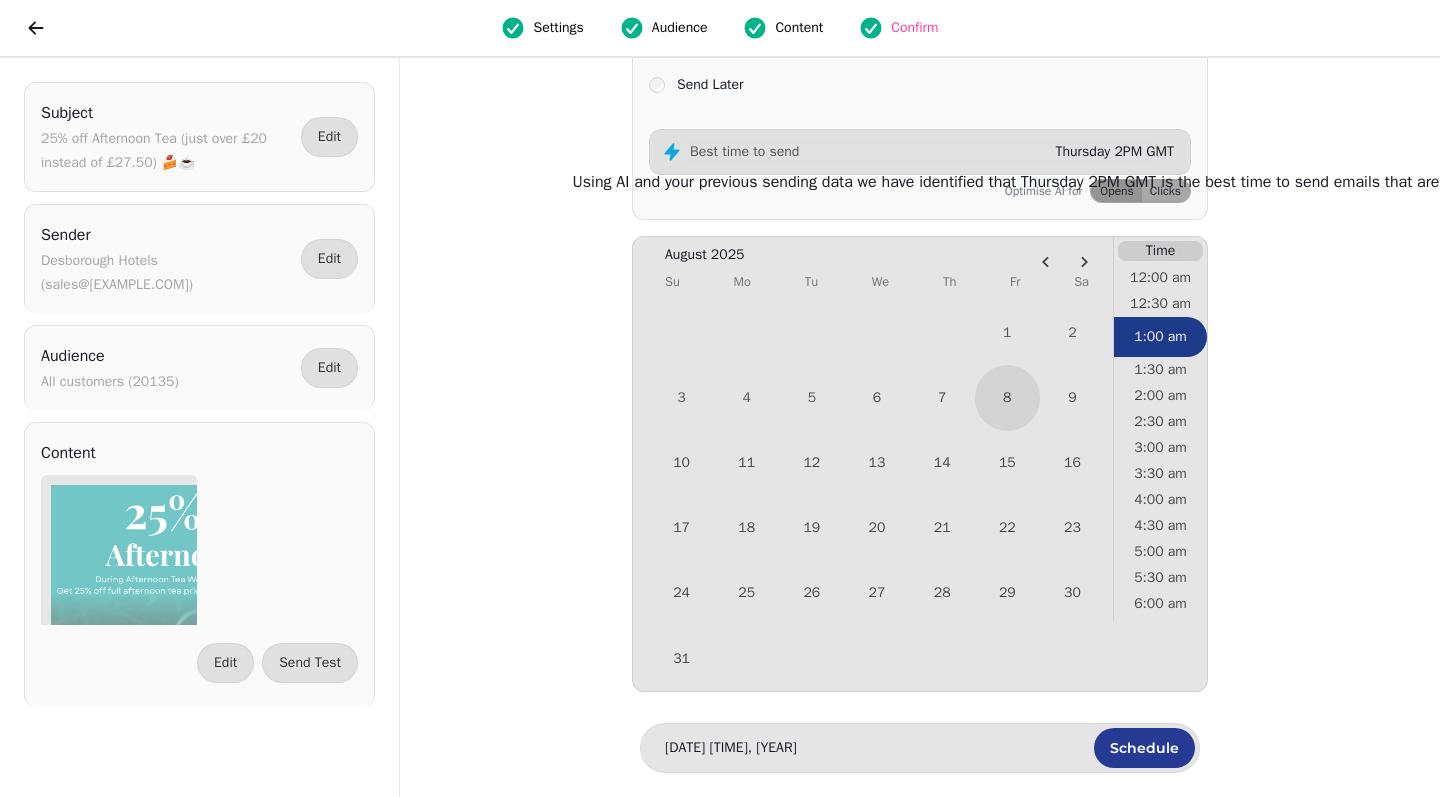 click on "Best time to send" at bounding box center [744, 152] 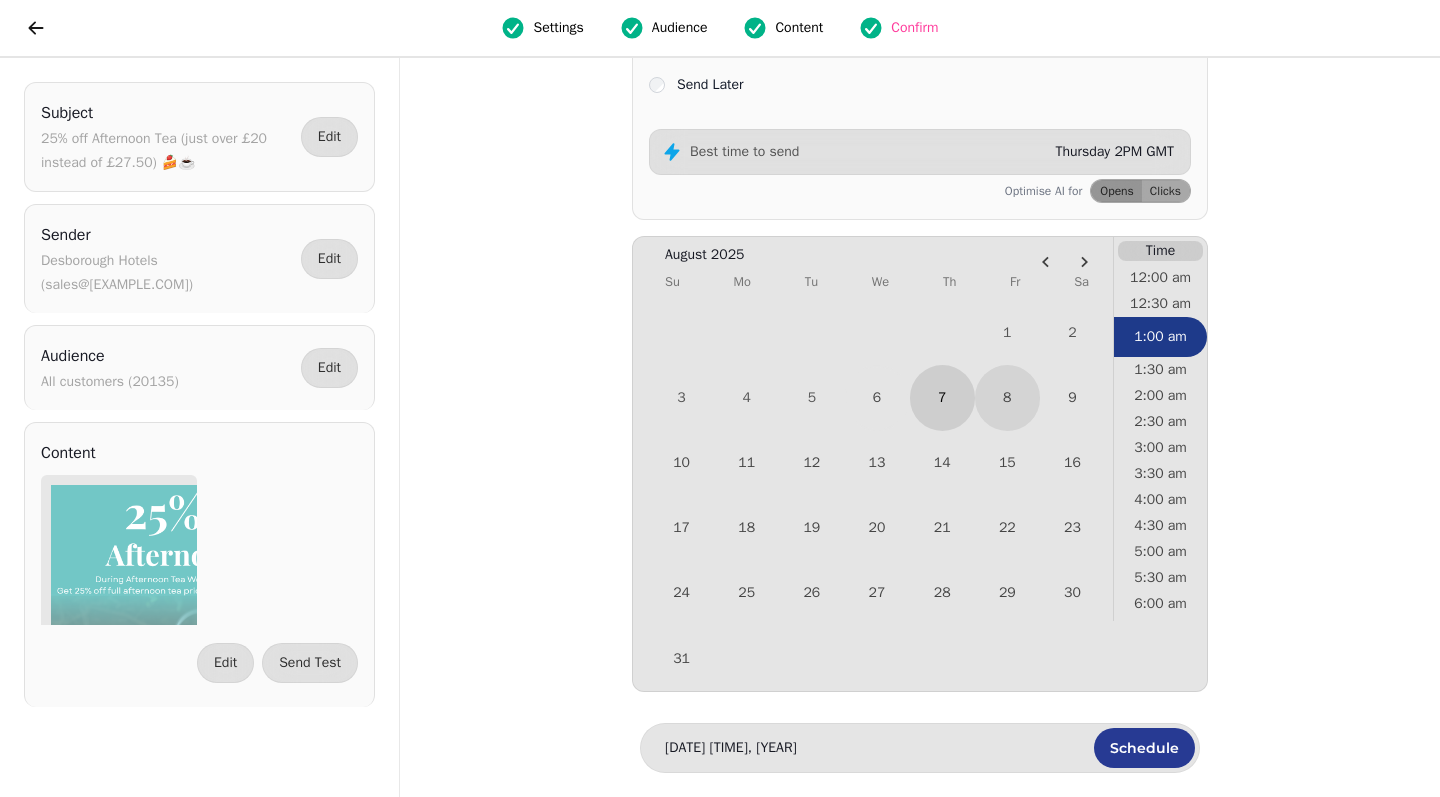 click on "7" at bounding box center [942, 397] 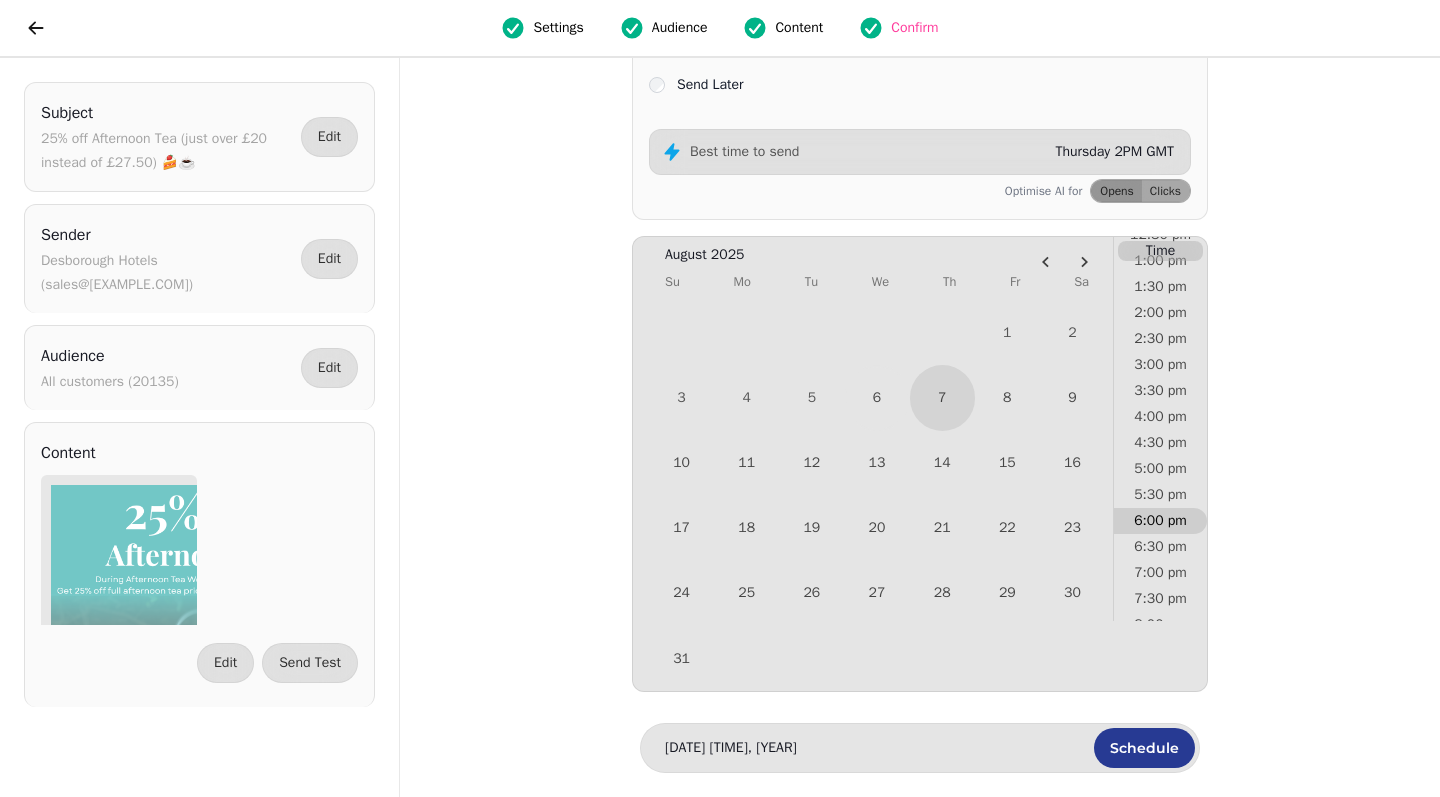 scroll, scrollTop: 669, scrollLeft: 0, axis: vertical 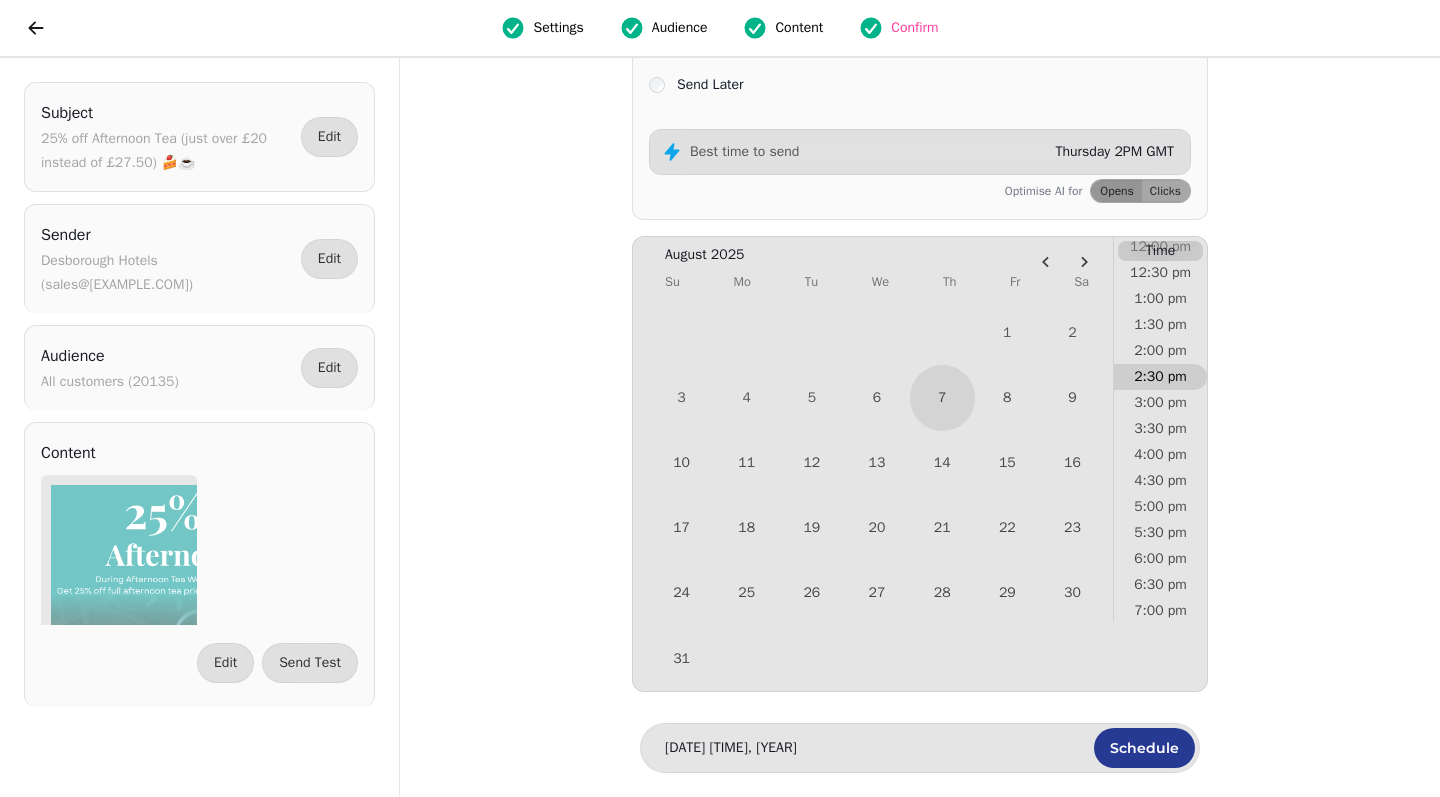 click on "2:30 pm" at bounding box center [1160, 377] 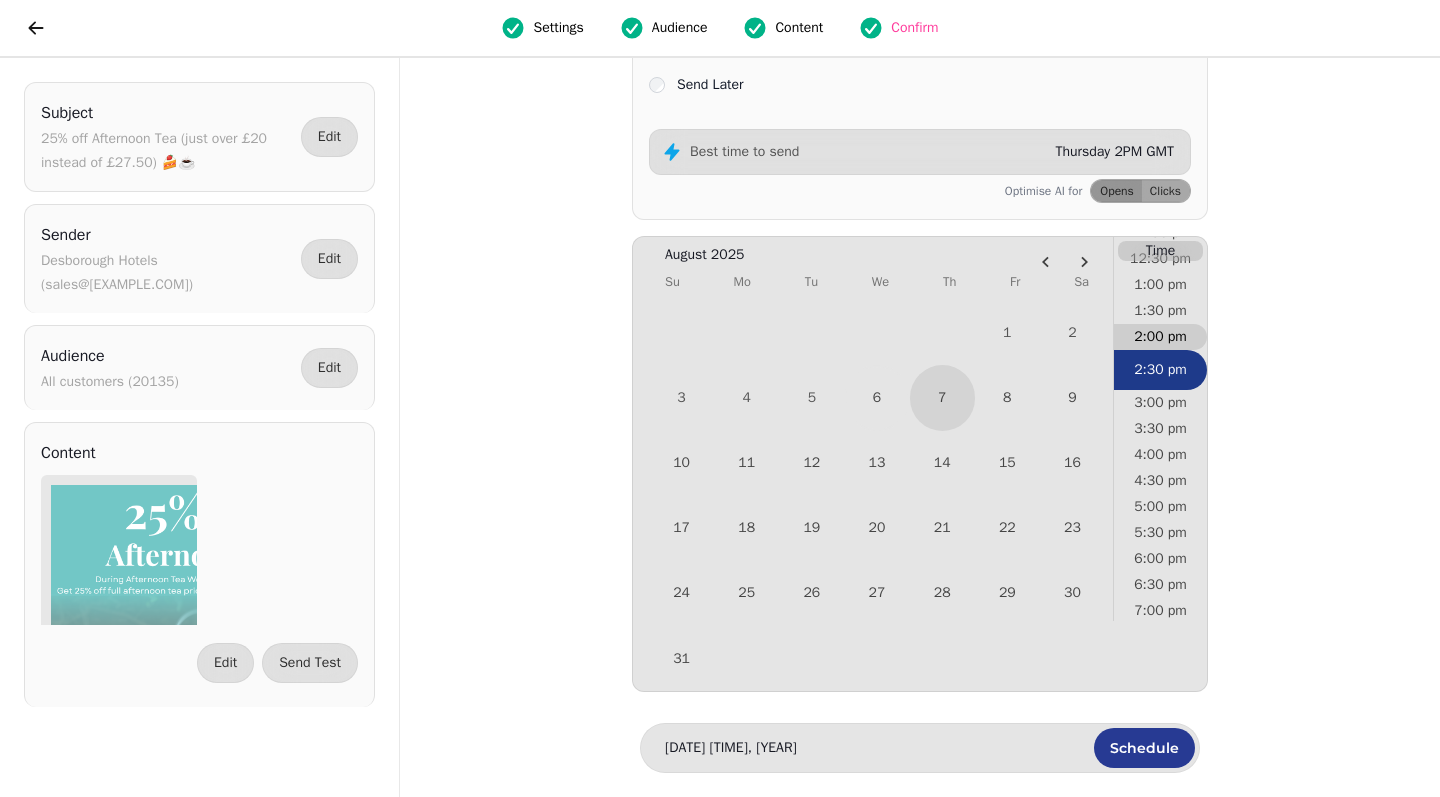 click on "2:00 pm" at bounding box center (1160, 337) 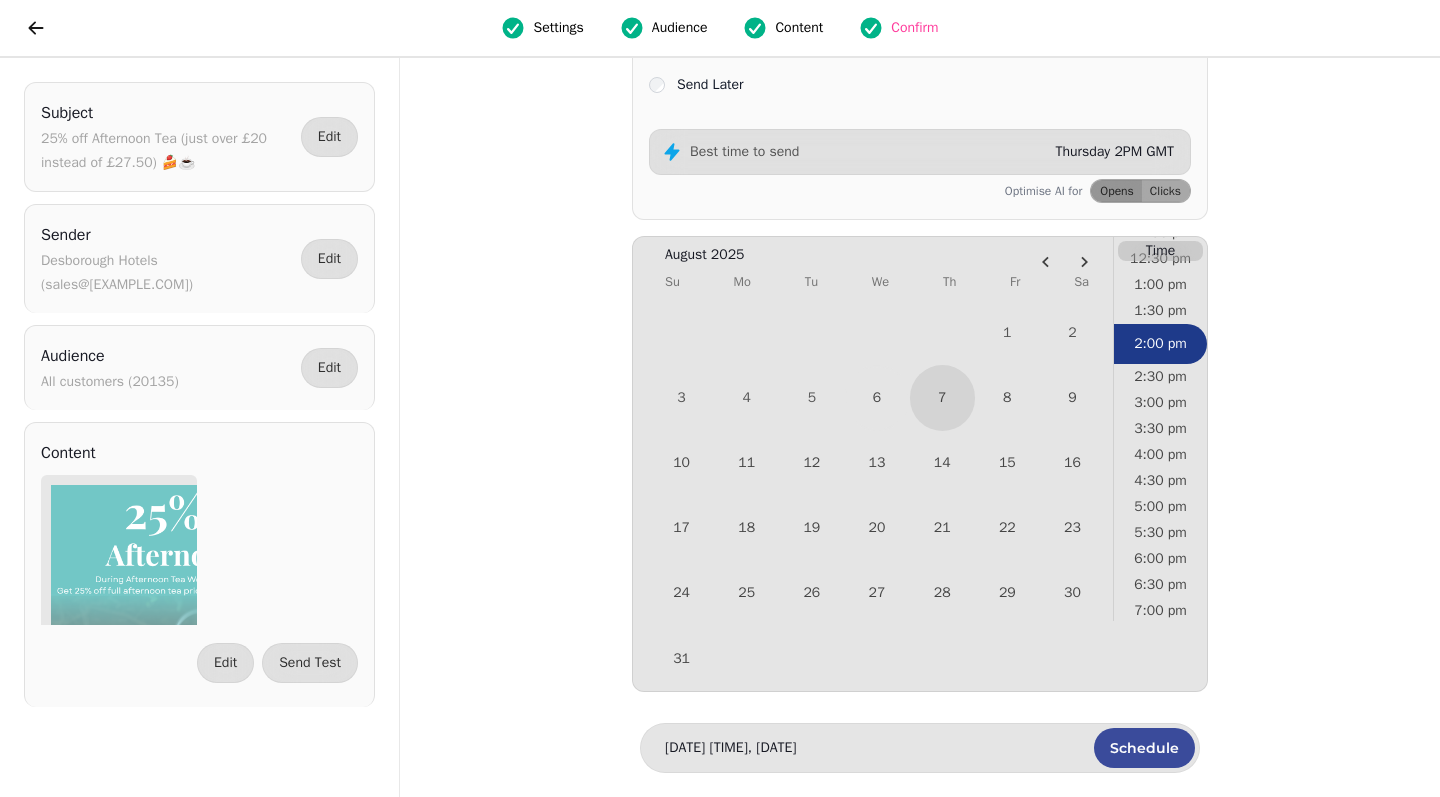 click on "Schedule" at bounding box center (1144, 748) 